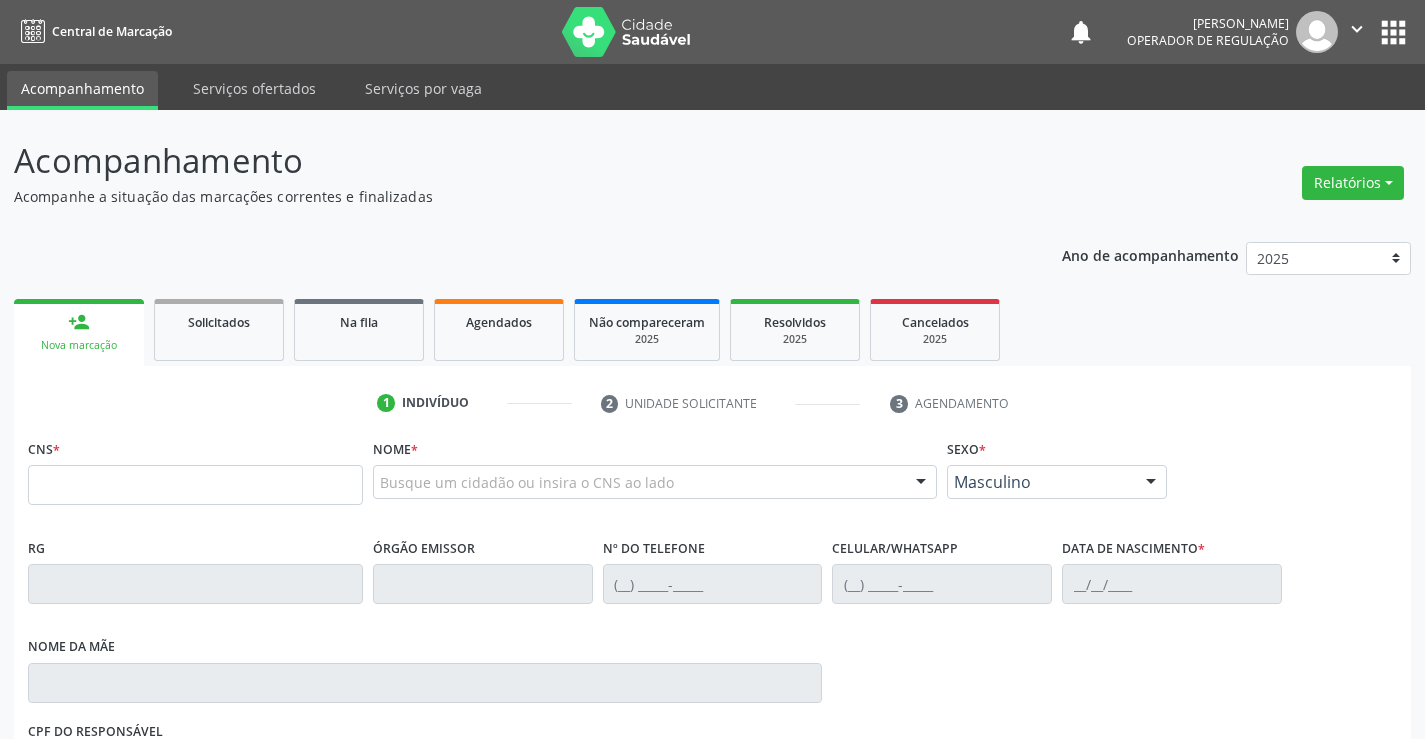 scroll, scrollTop: 0, scrollLeft: 0, axis: both 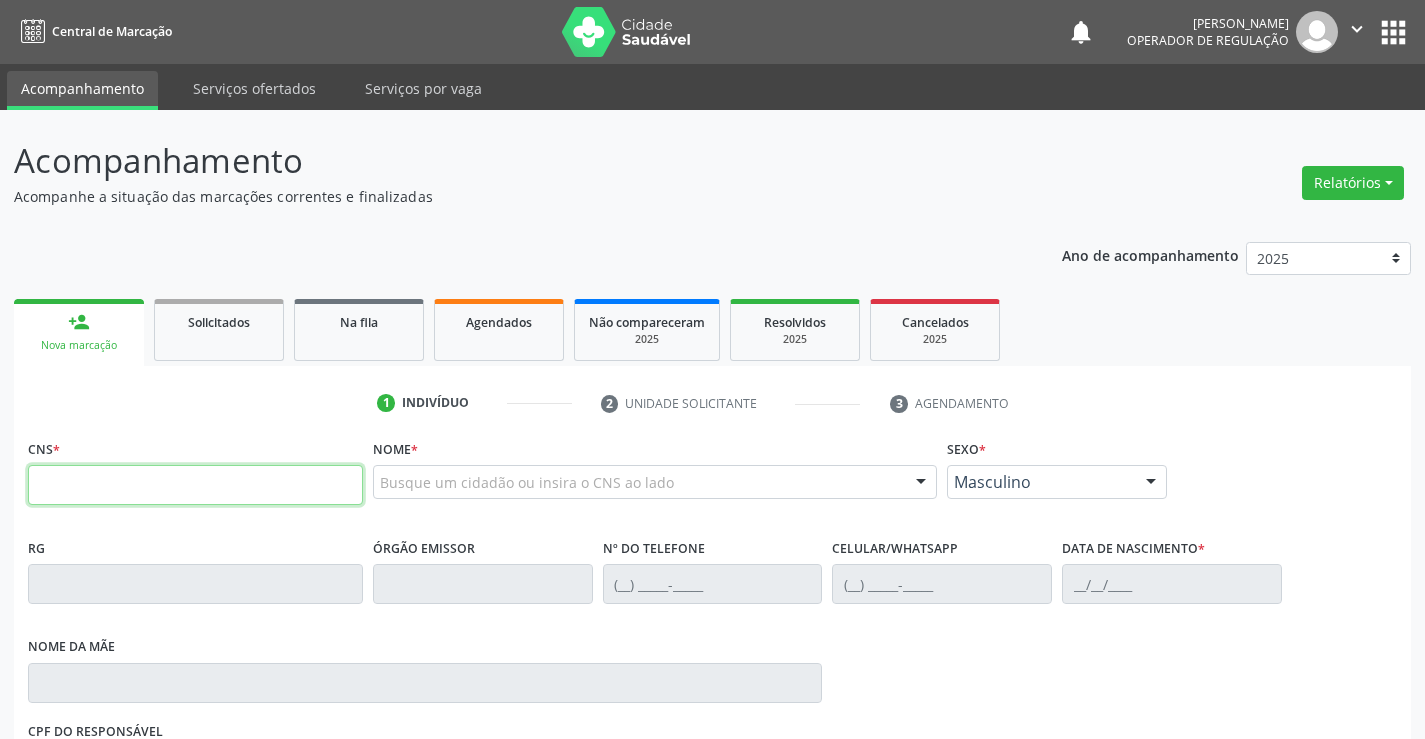 click at bounding box center [195, 485] 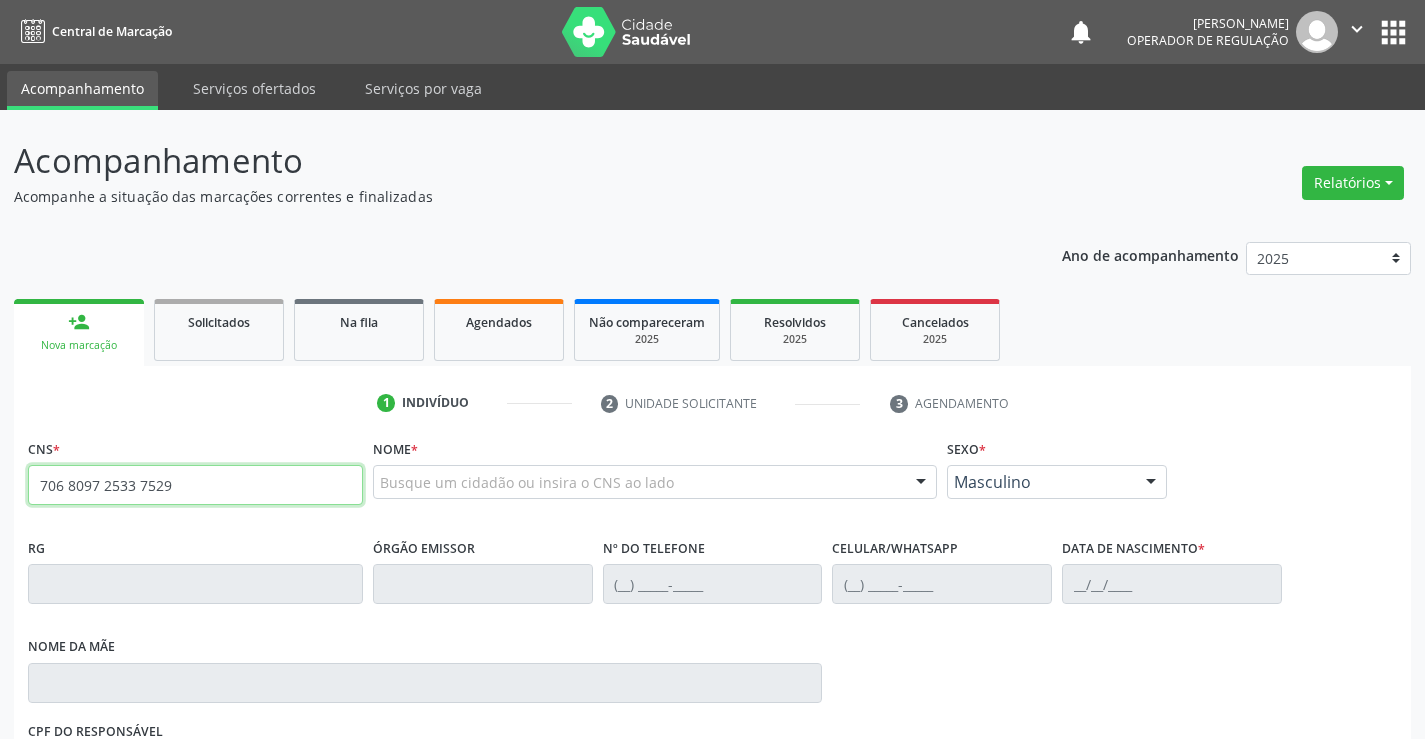 type on "706 8097 2533 7529" 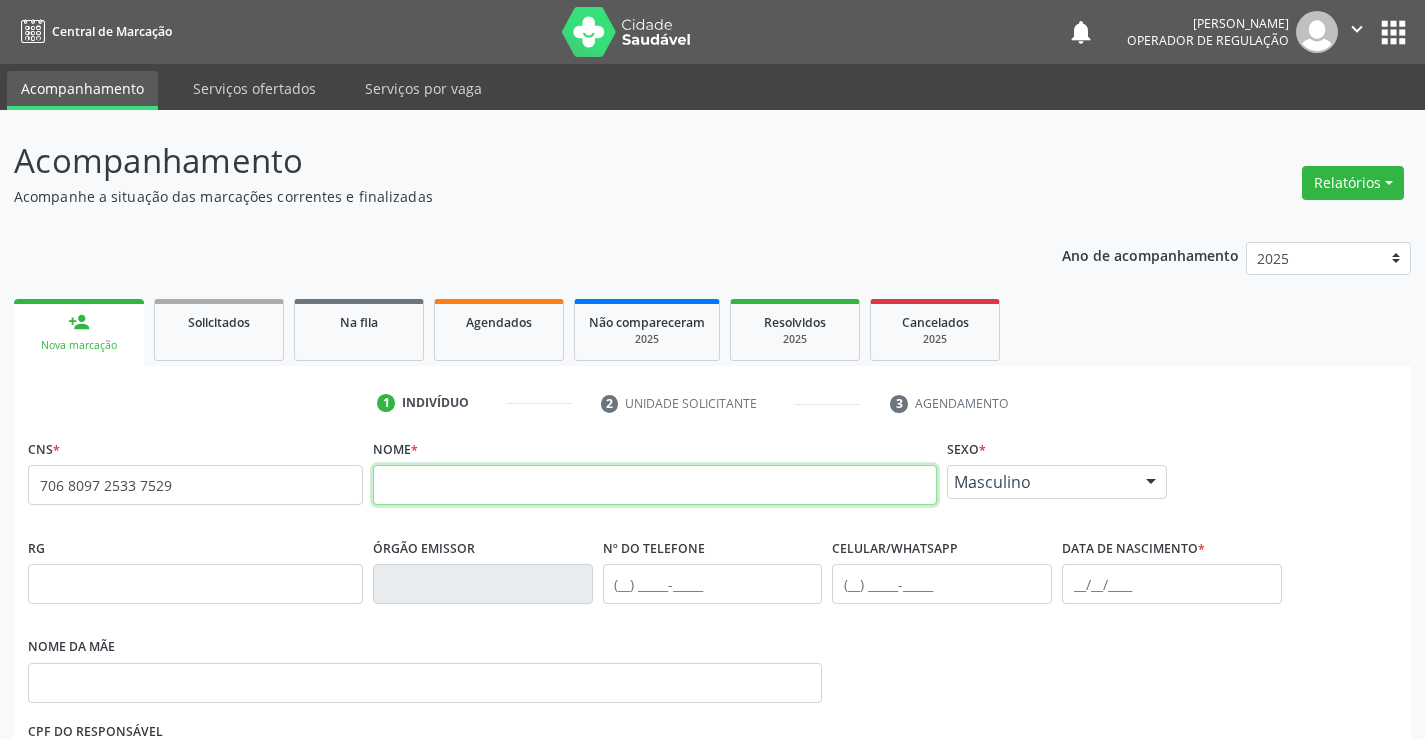click at bounding box center (655, 485) 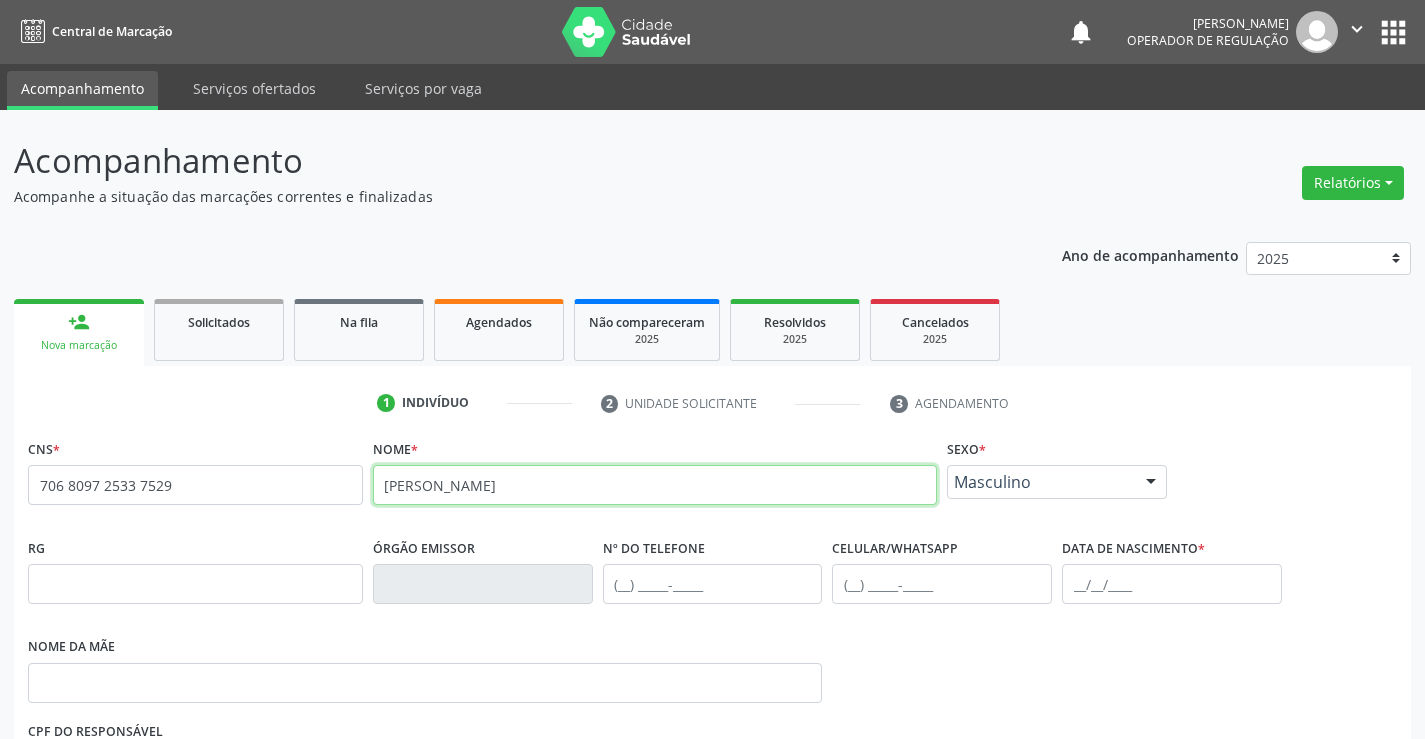 type on "[PERSON_NAME]" 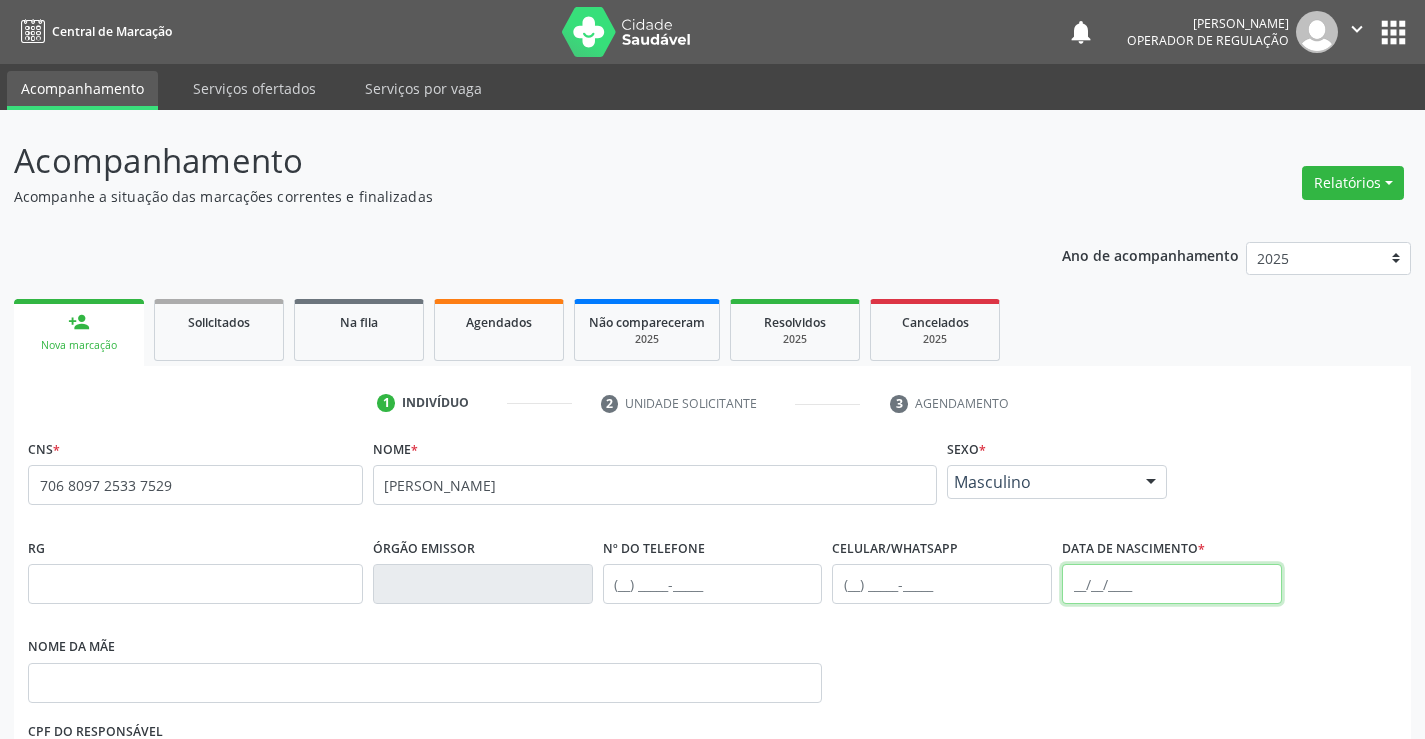 click at bounding box center (1172, 584) 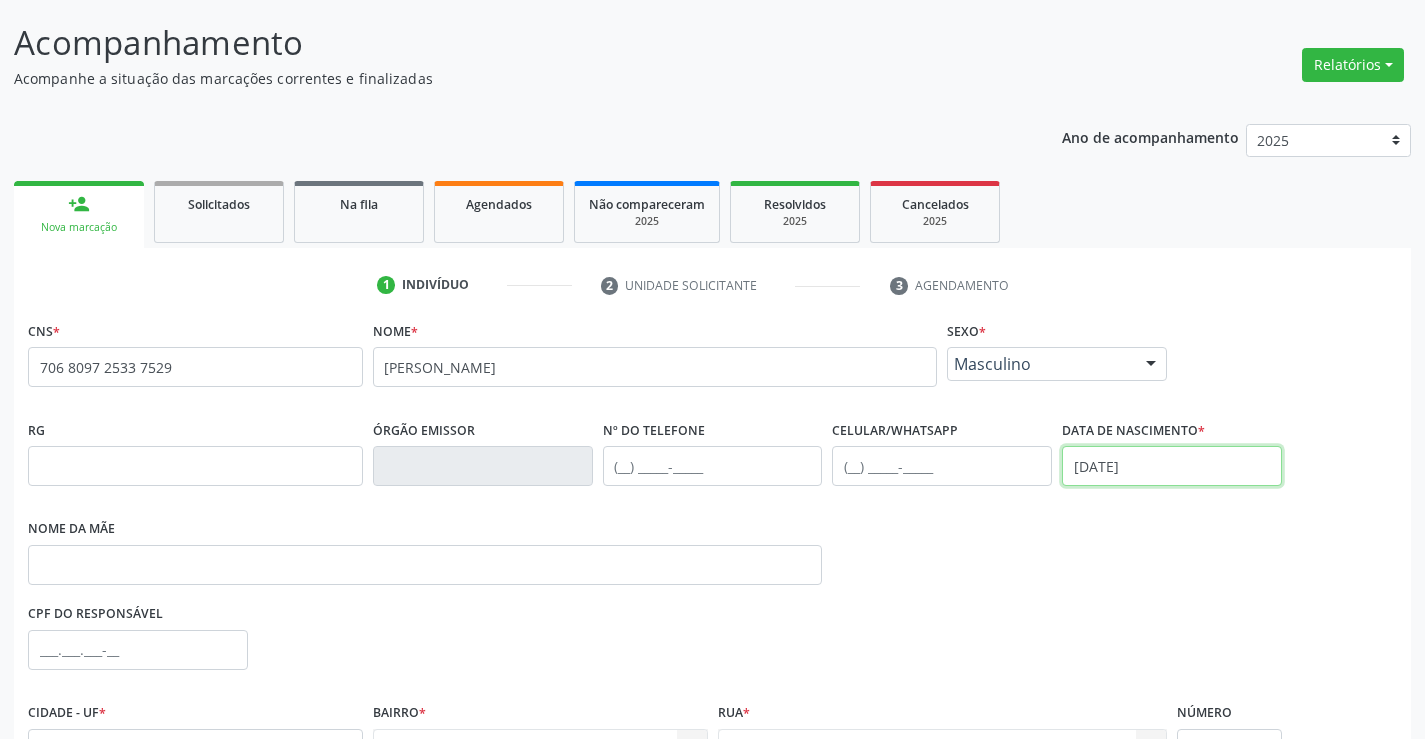 scroll, scrollTop: 331, scrollLeft: 0, axis: vertical 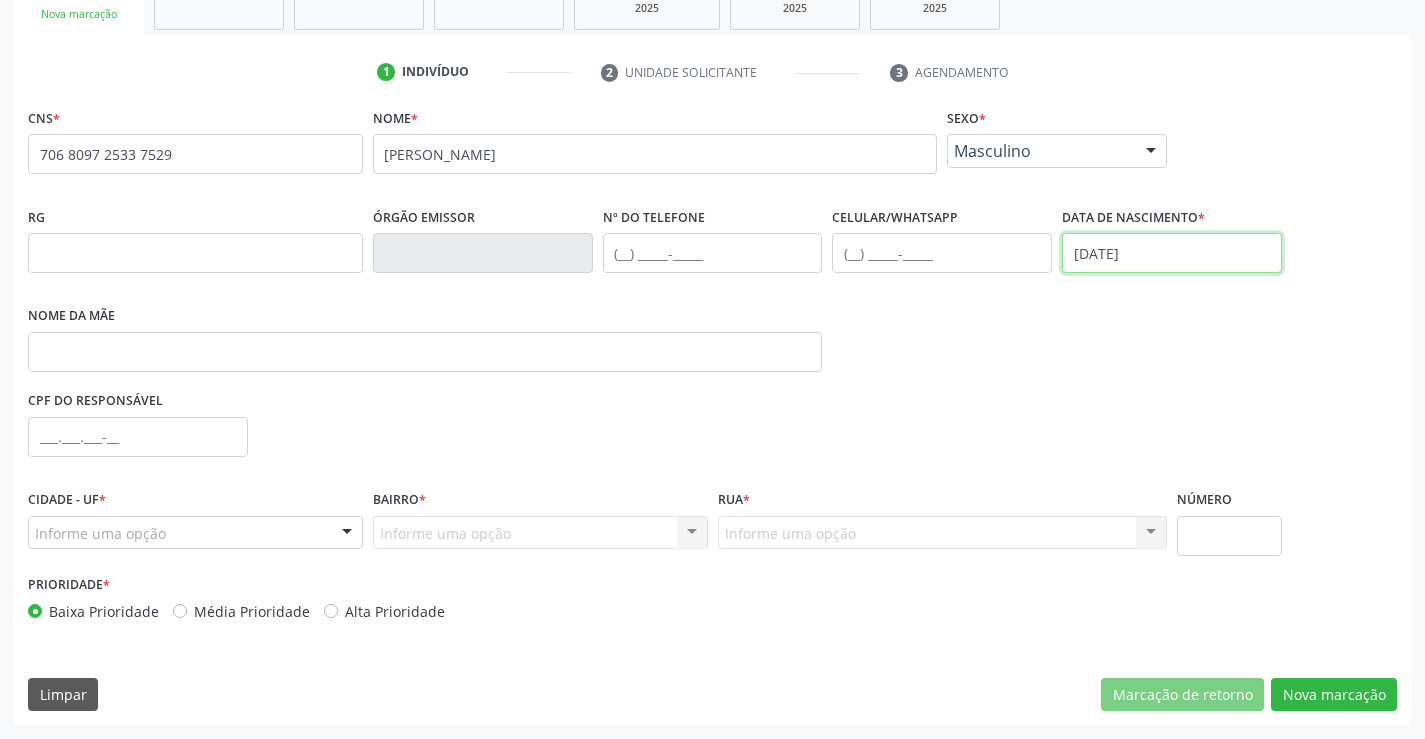 type on "[DATE]" 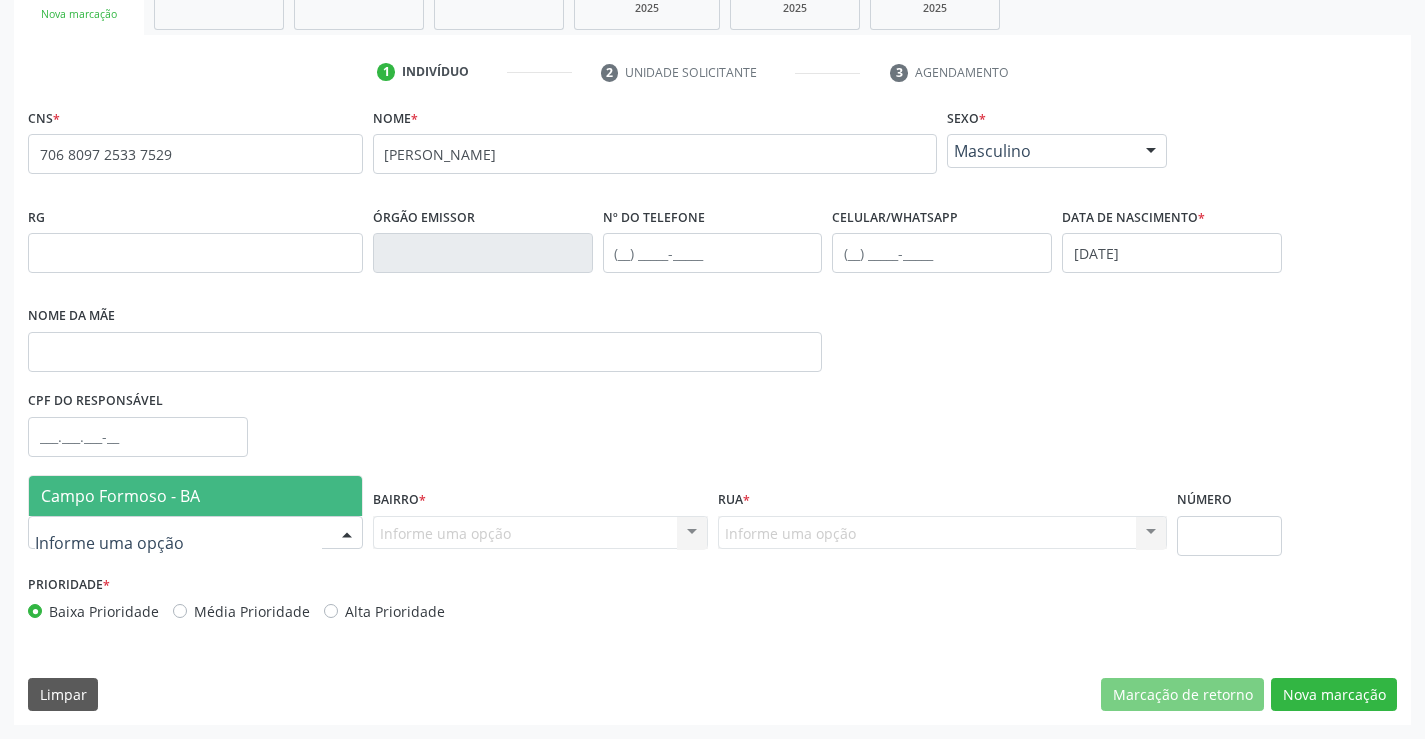 click on "Campo Formoso - BA" at bounding box center (120, 496) 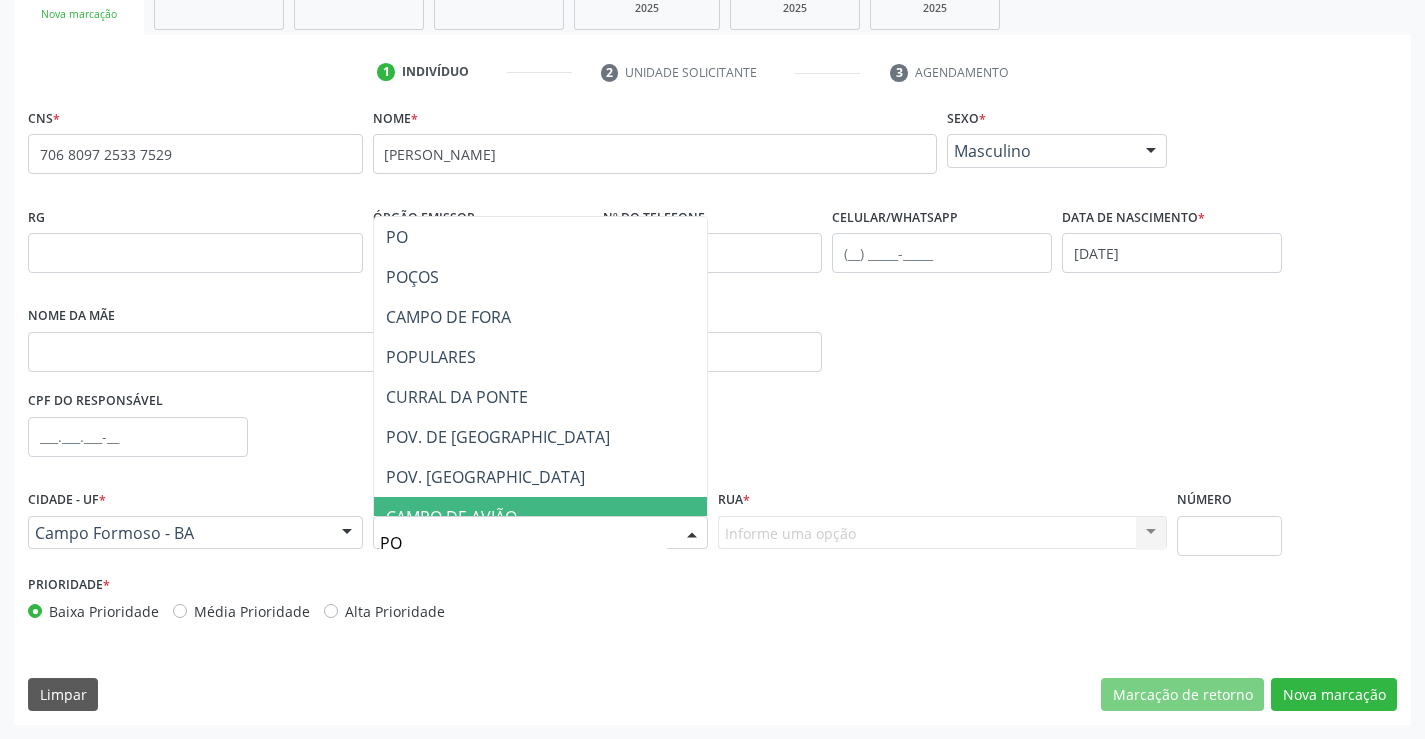type on "POC" 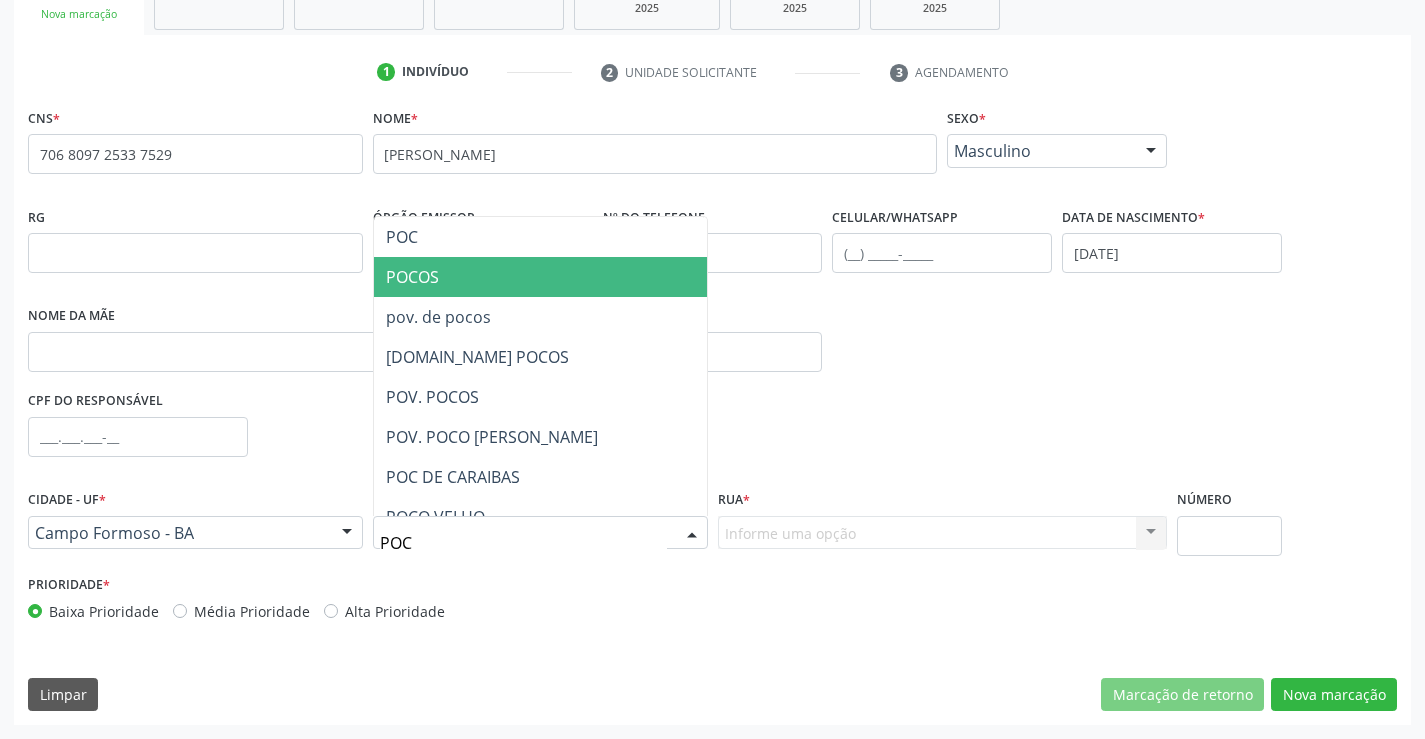click on "POCOS" at bounding box center (540, 277) 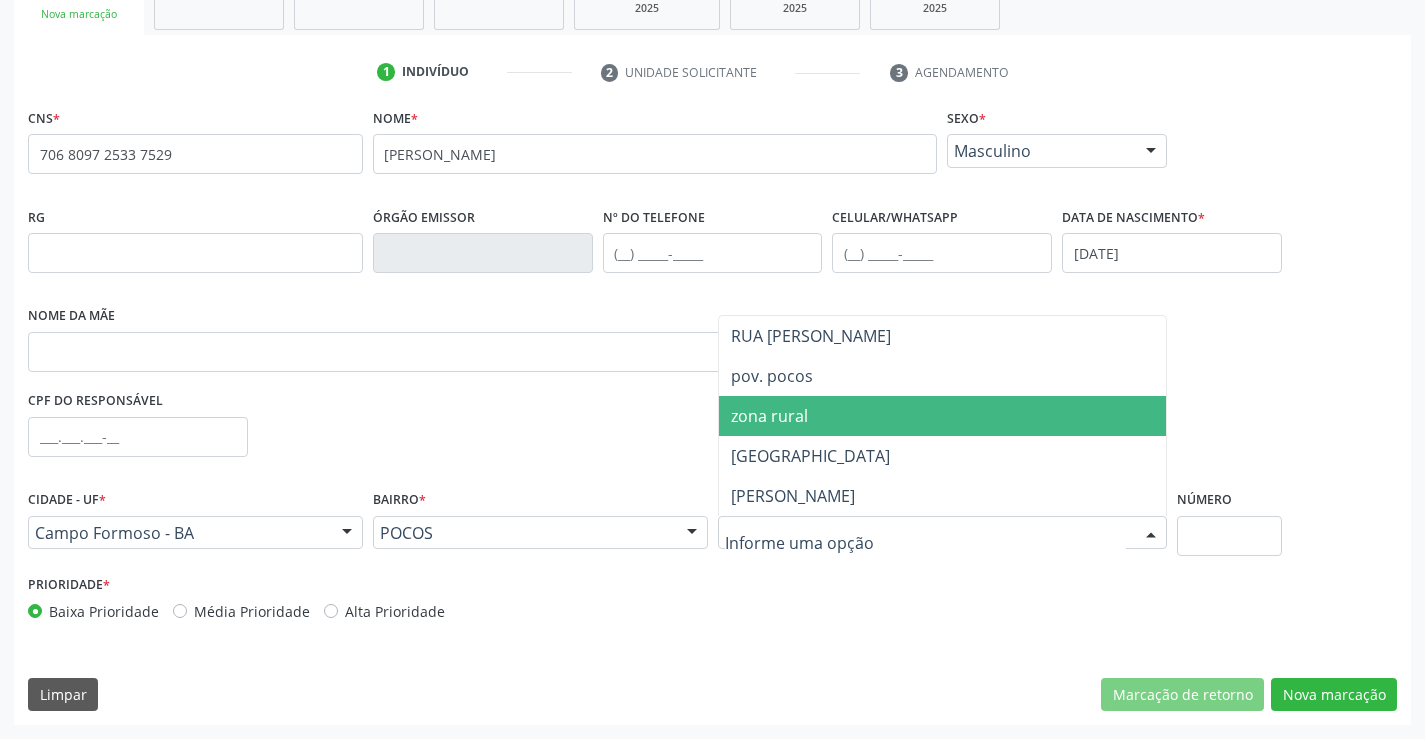click on "zona rural" at bounding box center [943, 416] 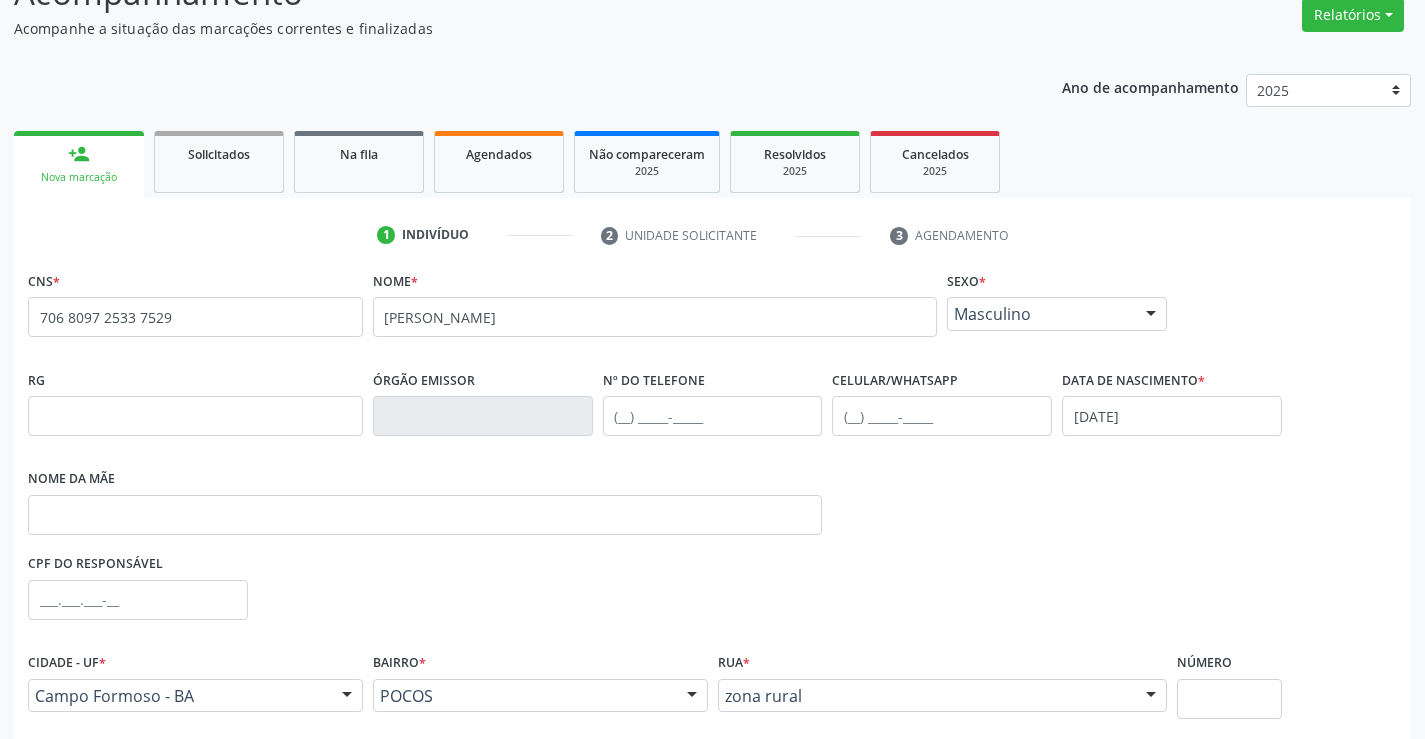 scroll, scrollTop: 31, scrollLeft: 0, axis: vertical 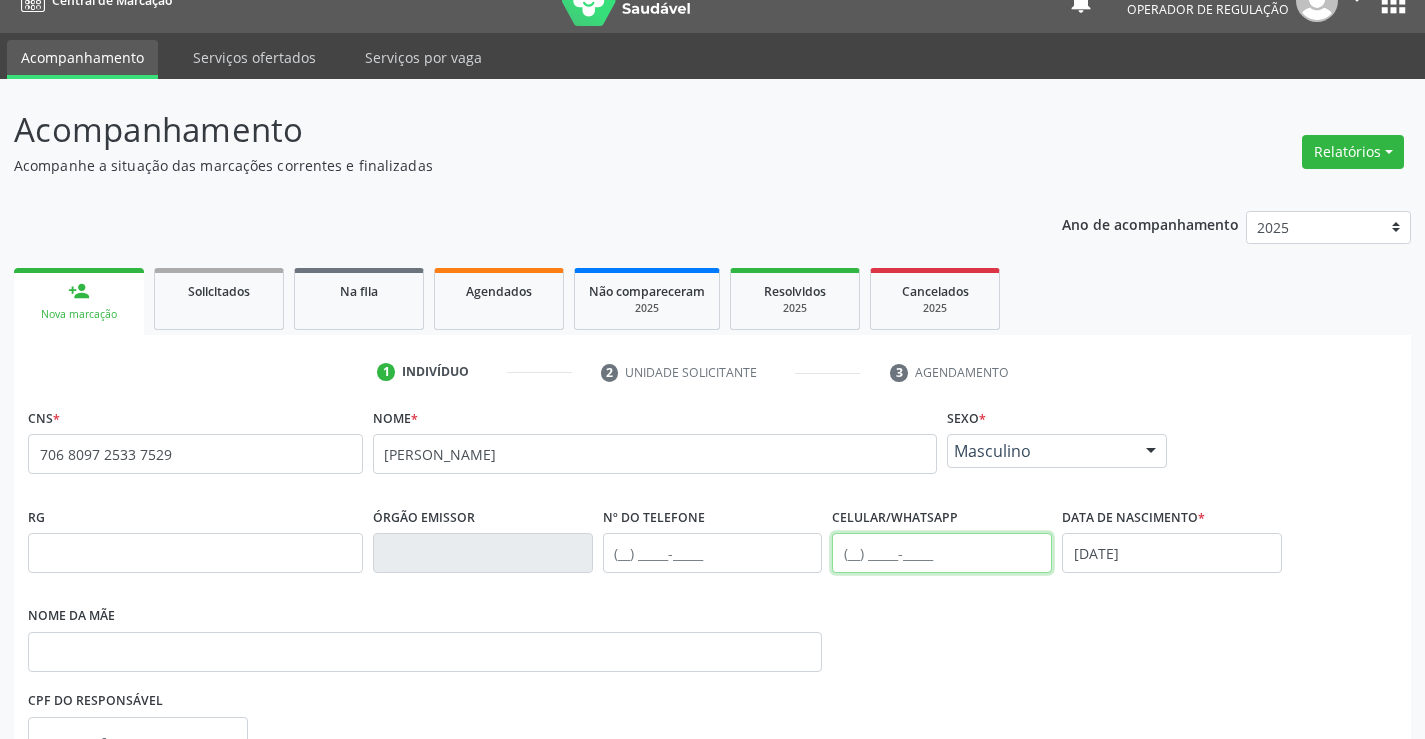click at bounding box center [942, 553] 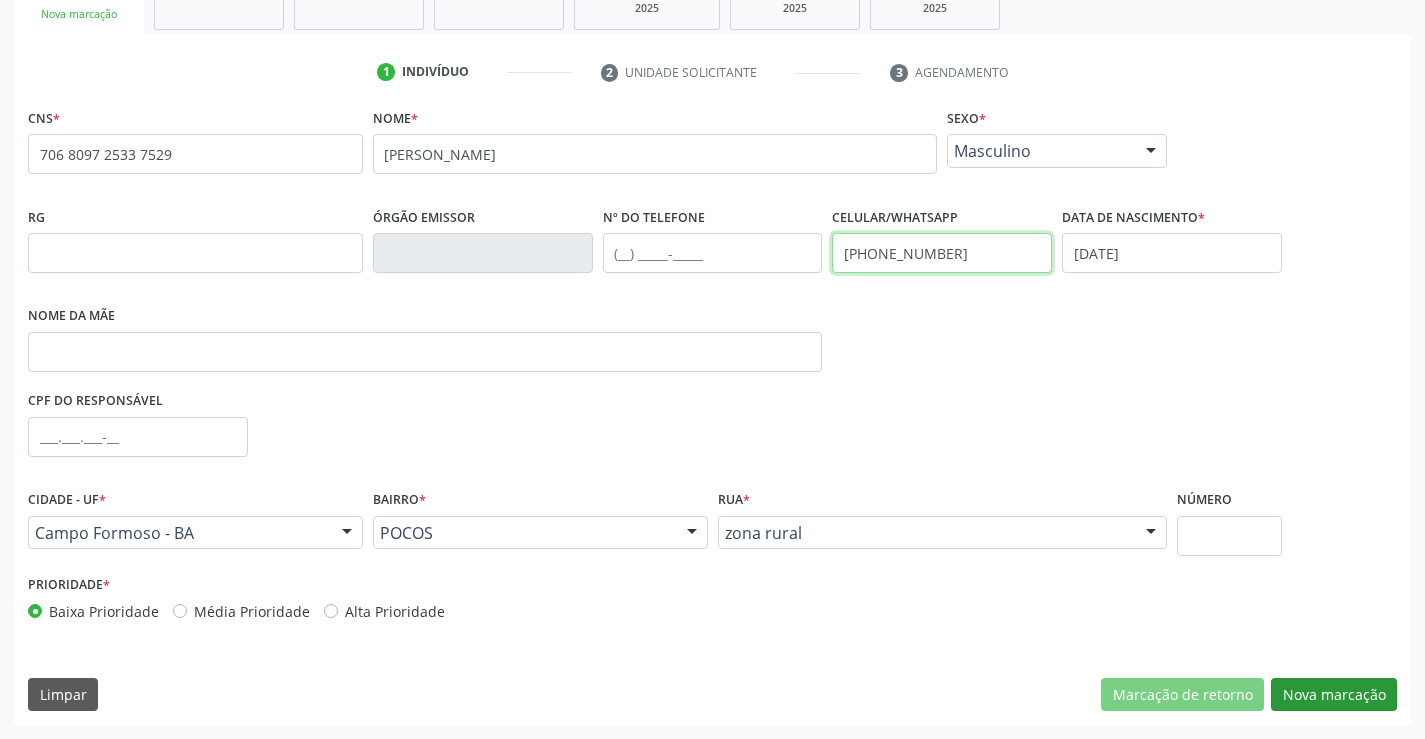 type on "[PHONE_NUMBER]" 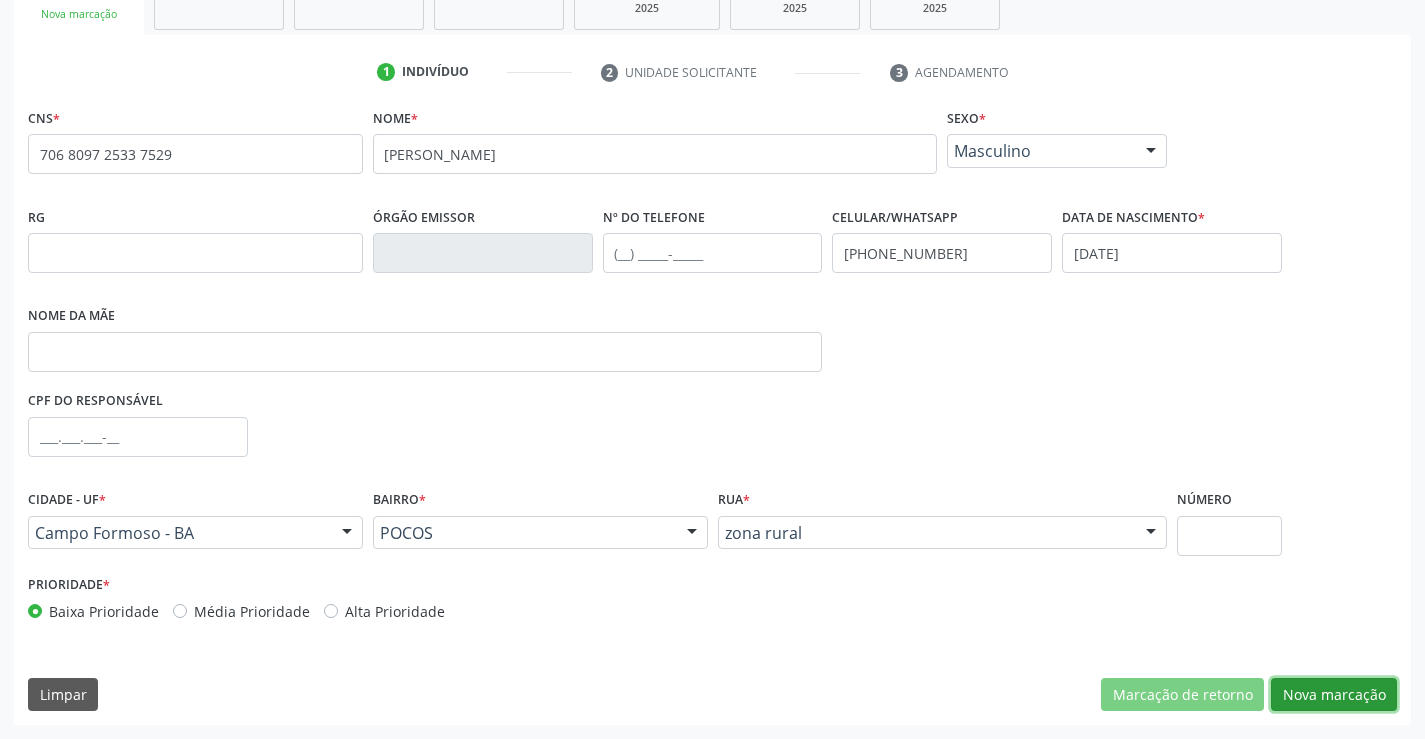 click on "Nova marcação" at bounding box center (1334, 695) 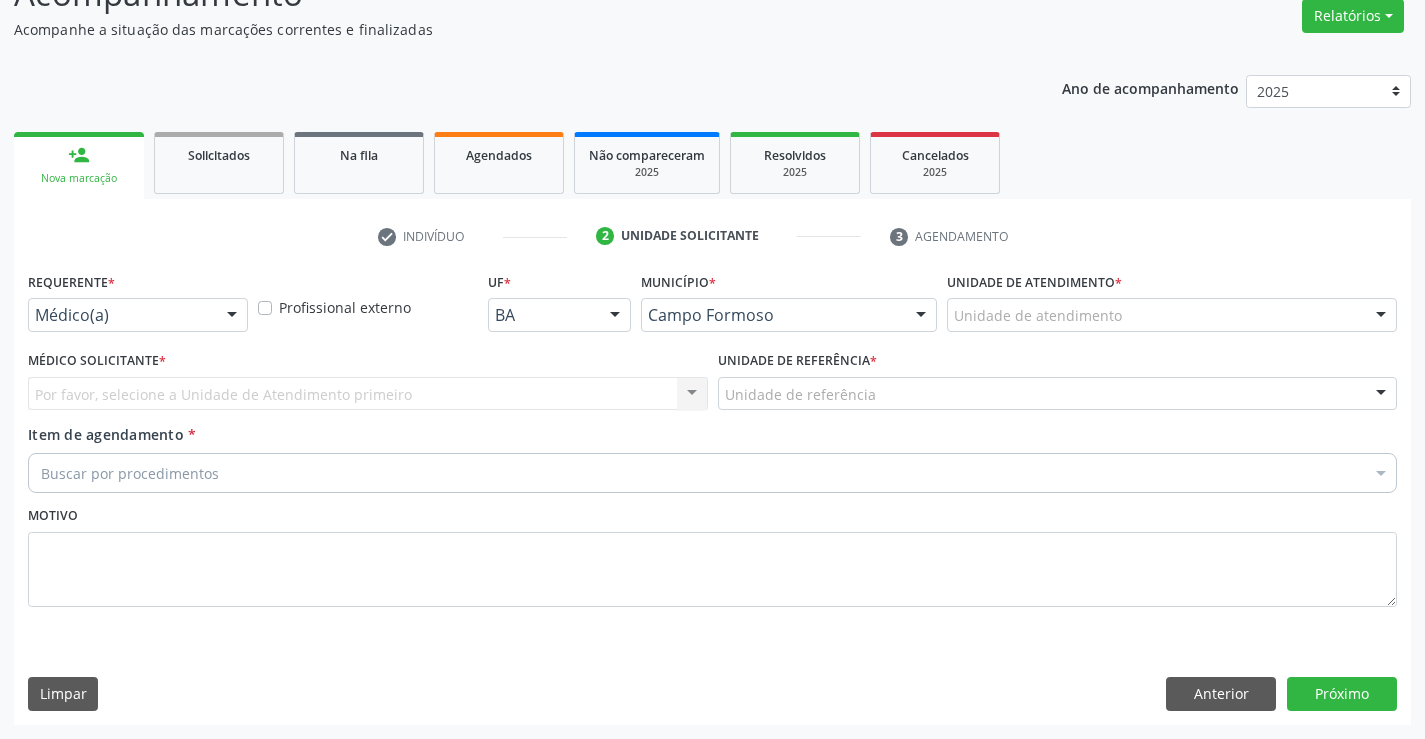 scroll, scrollTop: 167, scrollLeft: 0, axis: vertical 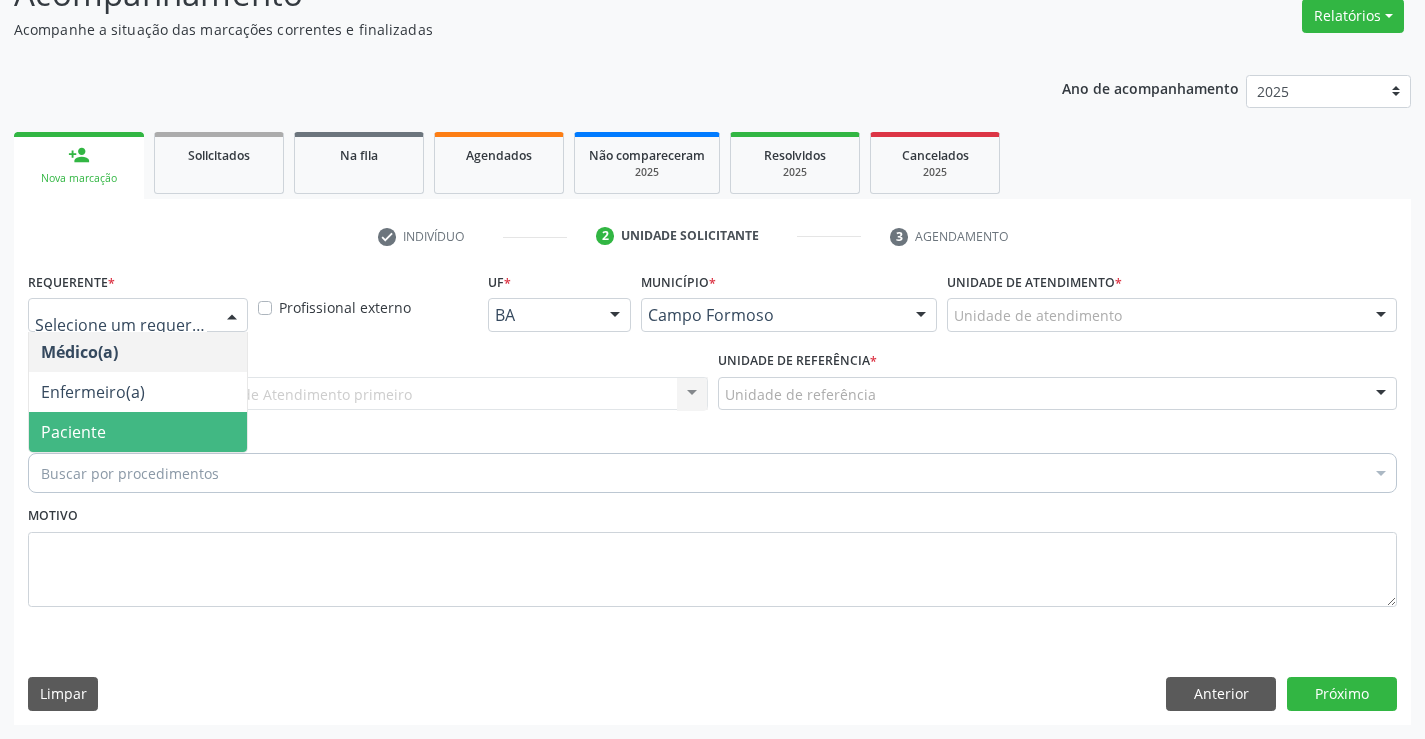 click on "Paciente" at bounding box center (73, 432) 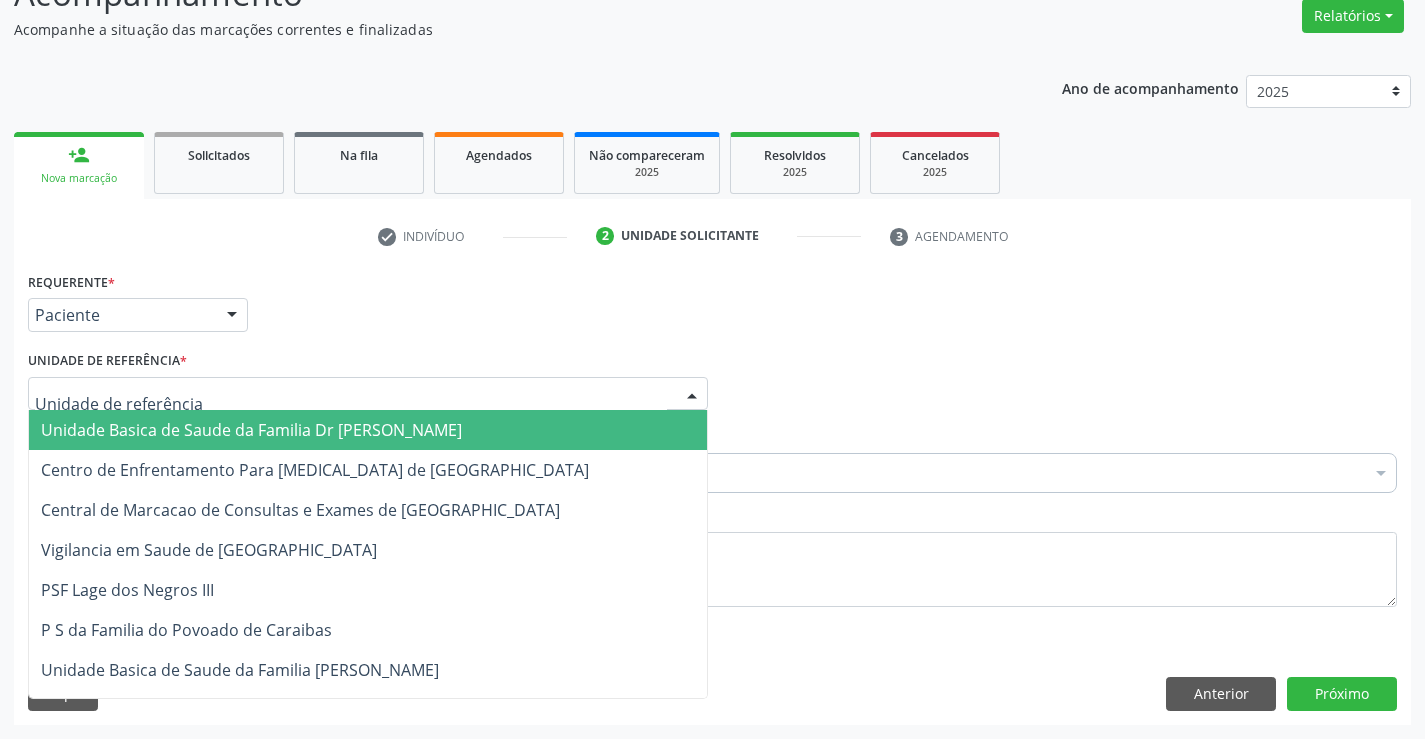 click on "Unidade Basica de Saude da Familia Dr [PERSON_NAME]" at bounding box center (251, 430) 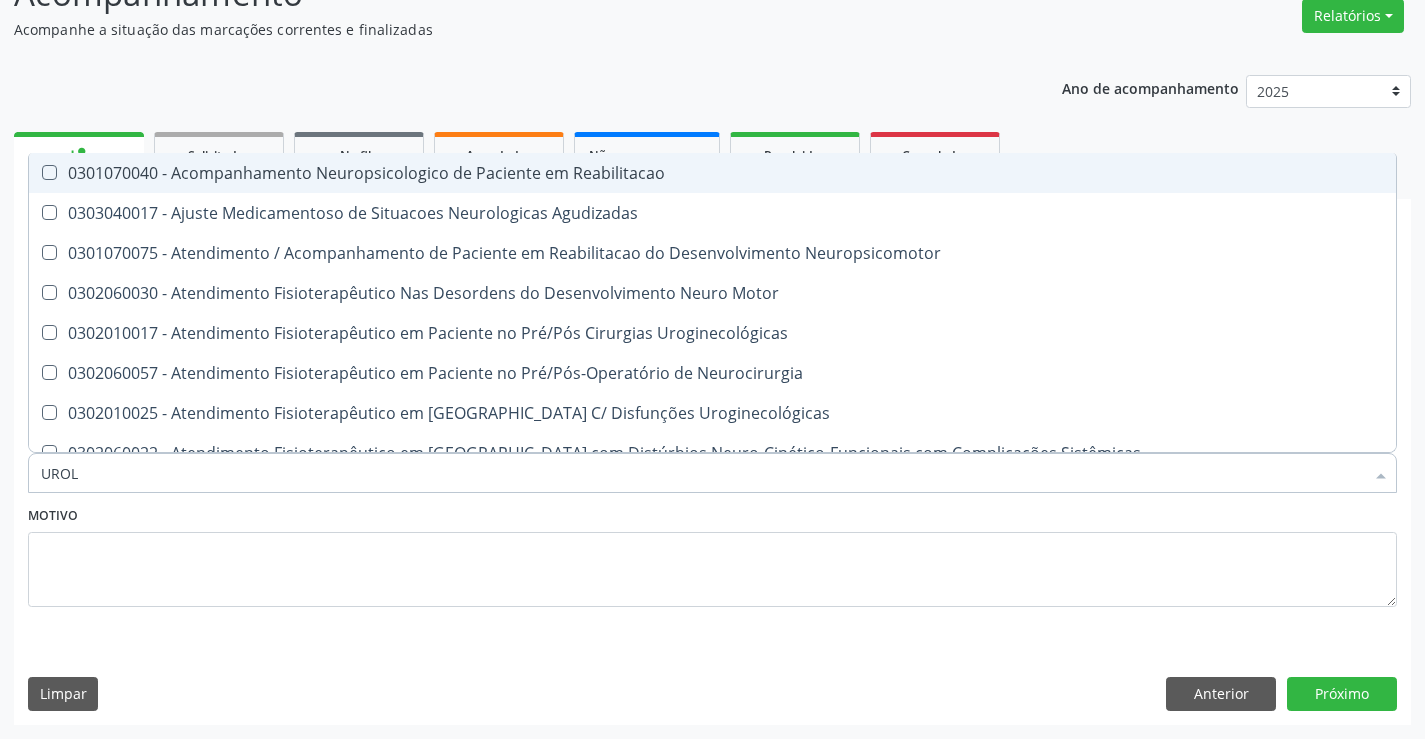 type on "UROLO" 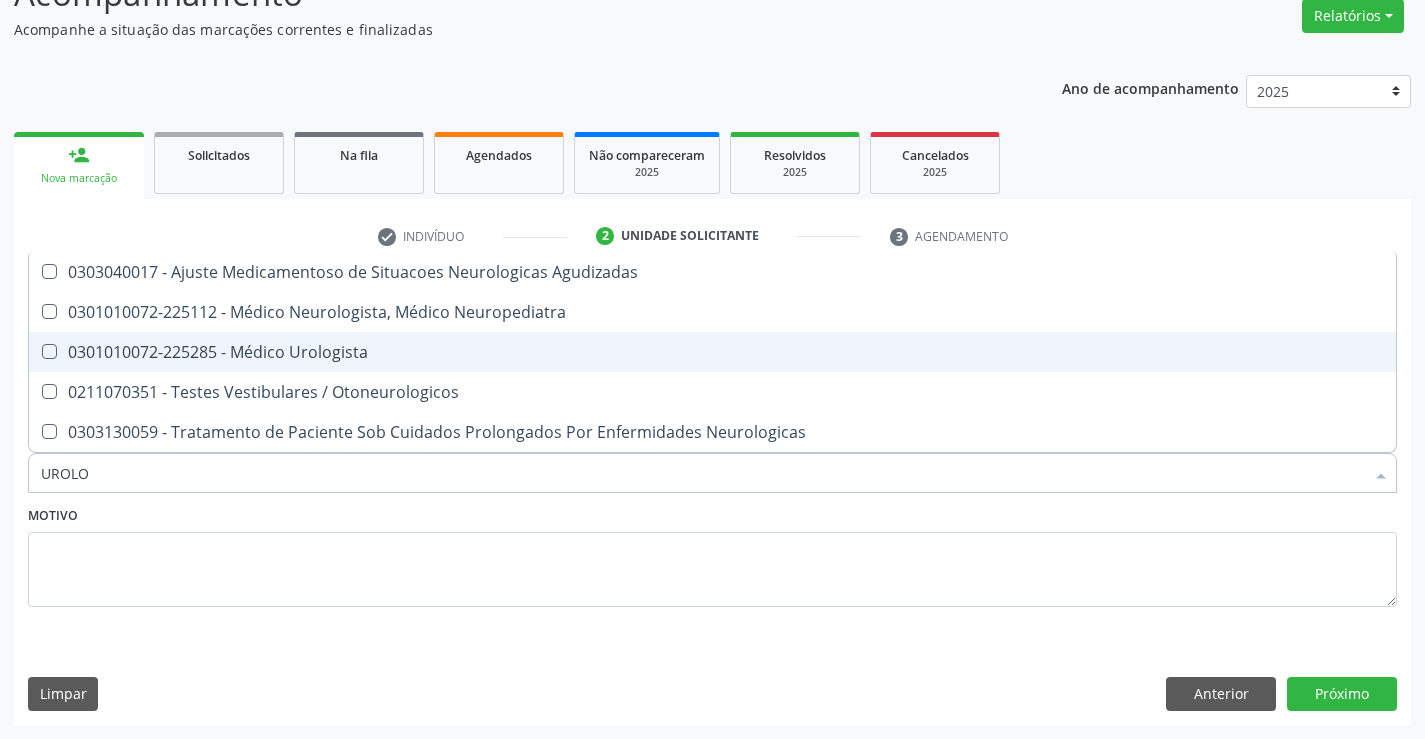 click on "0301010072-225285 - Médico Urologista" at bounding box center [712, 352] 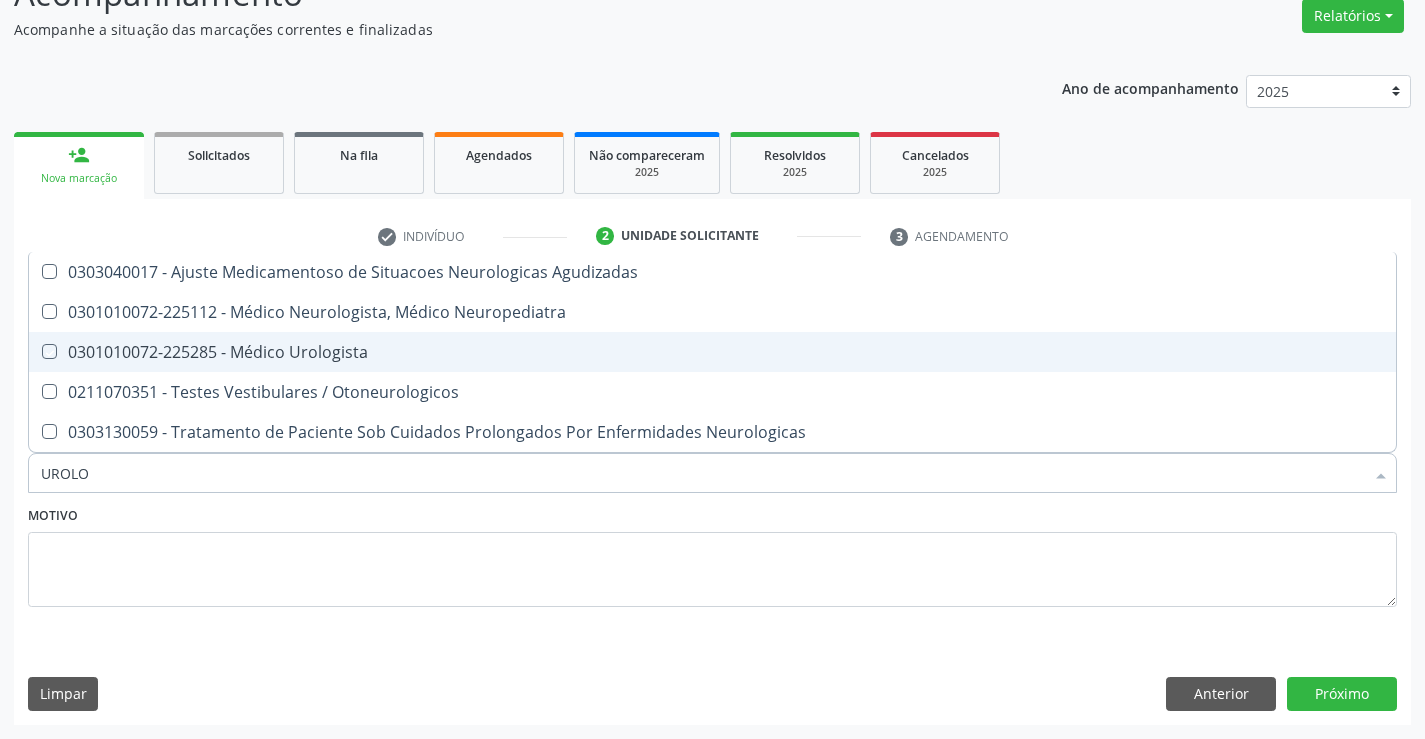 checkbox on "true" 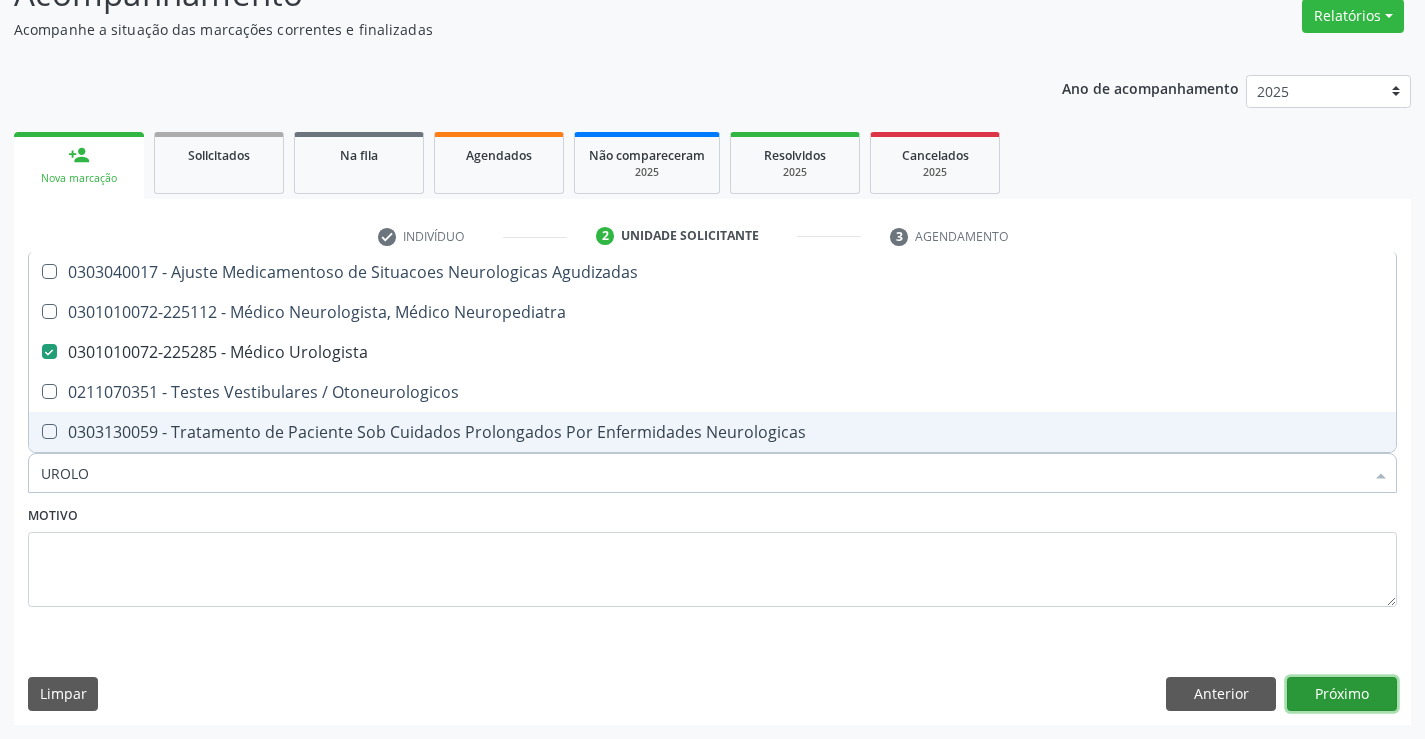 click on "Próximo" at bounding box center [1342, 694] 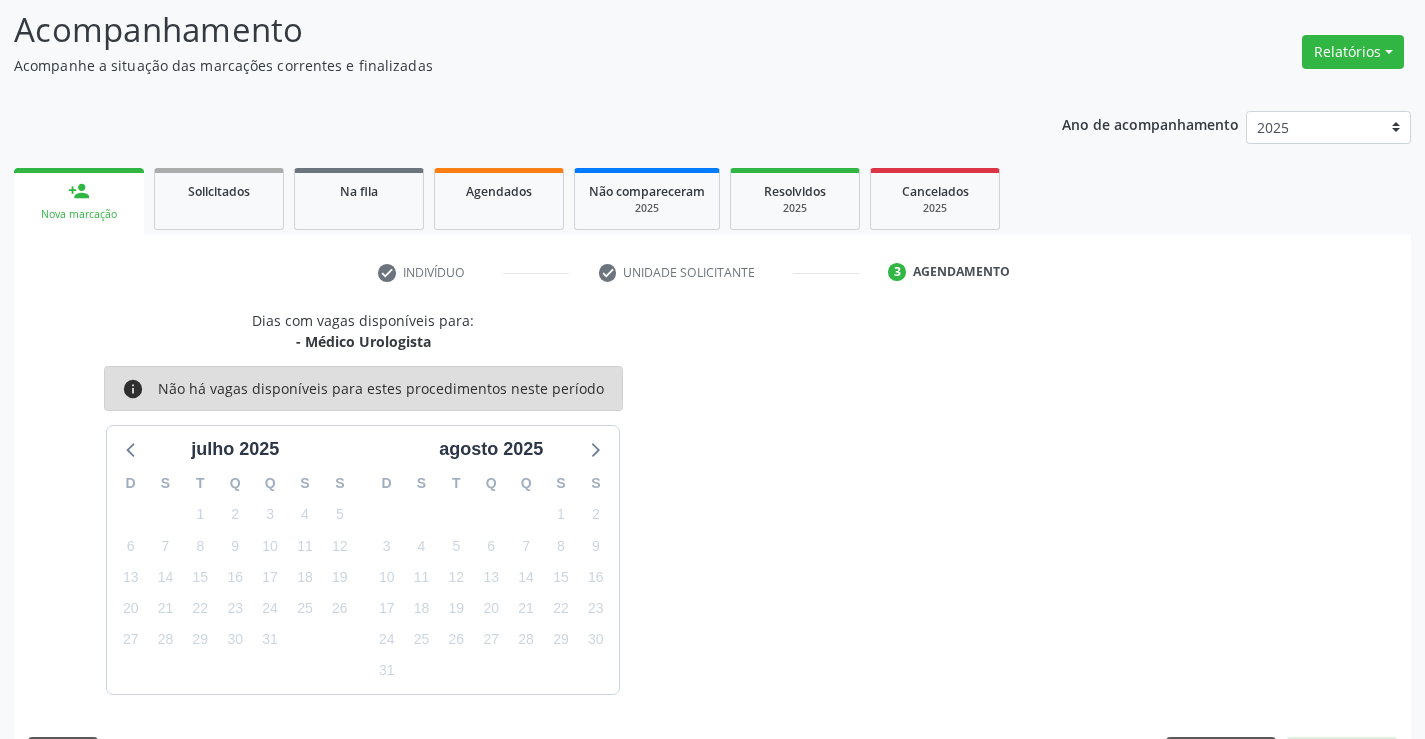 scroll, scrollTop: 167, scrollLeft: 0, axis: vertical 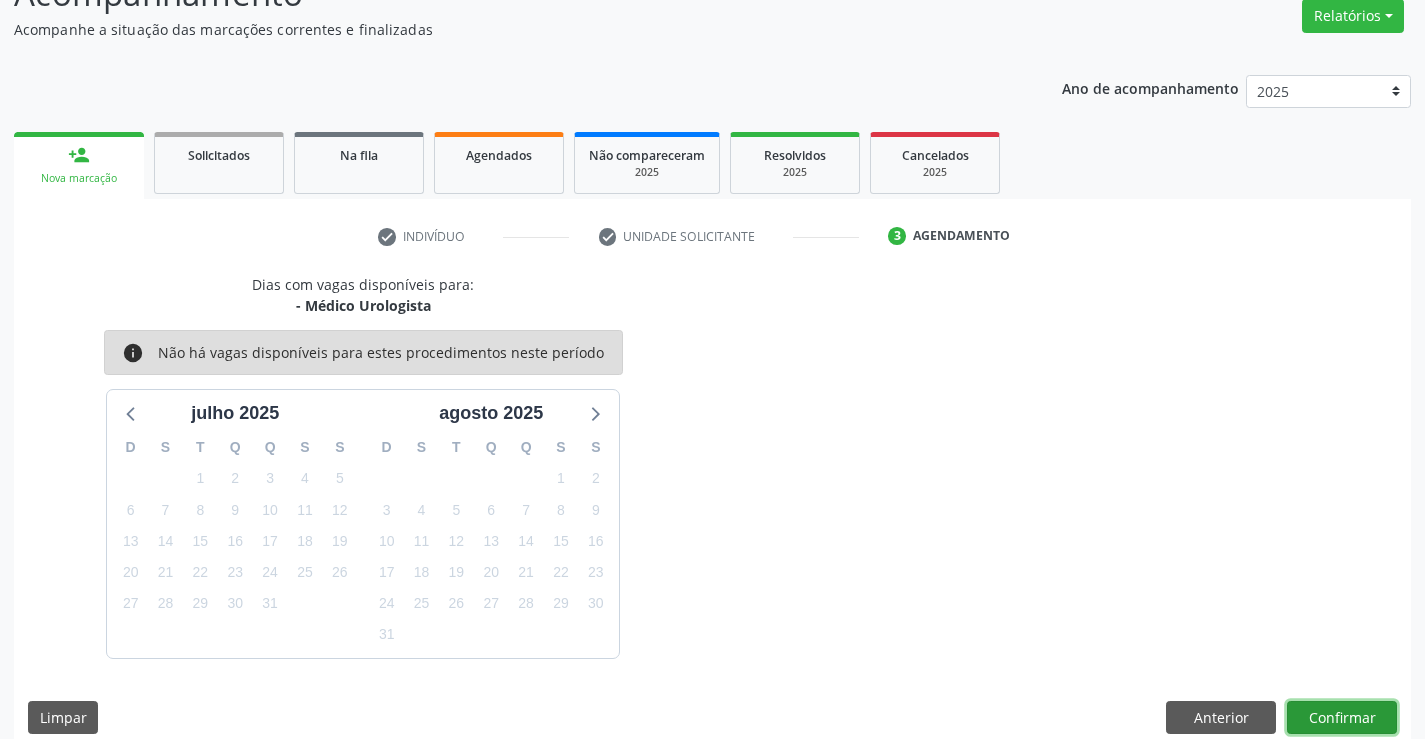 click on "Confirmar" at bounding box center [1342, 718] 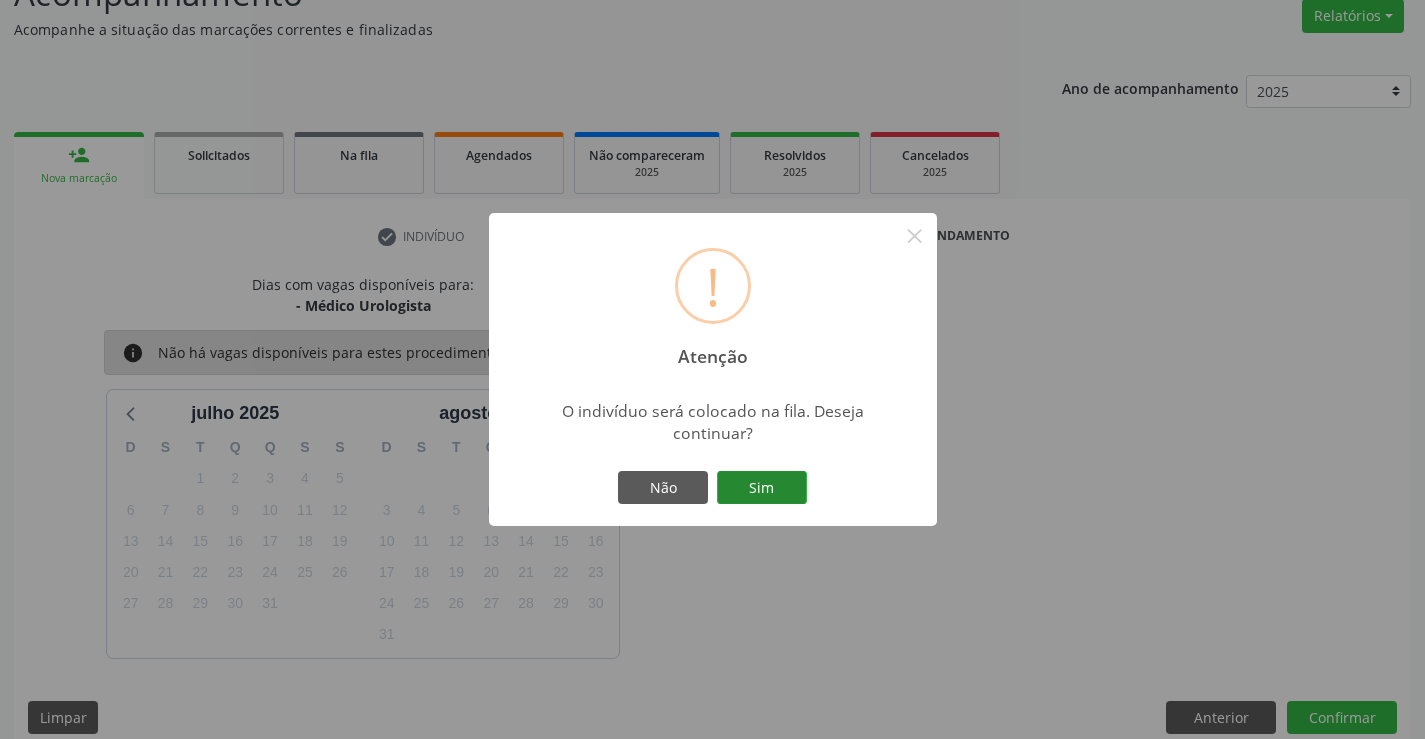 click on "Sim" at bounding box center (762, 488) 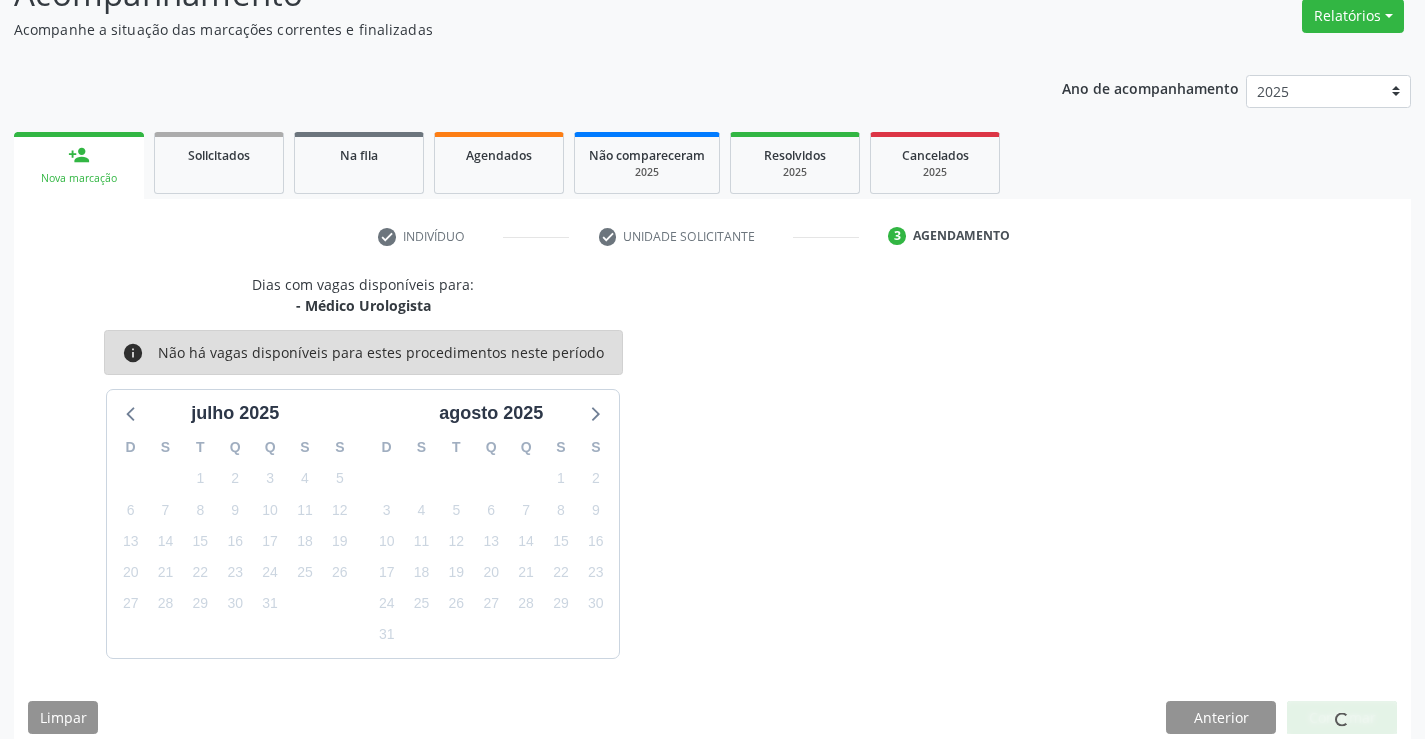 scroll, scrollTop: 0, scrollLeft: 0, axis: both 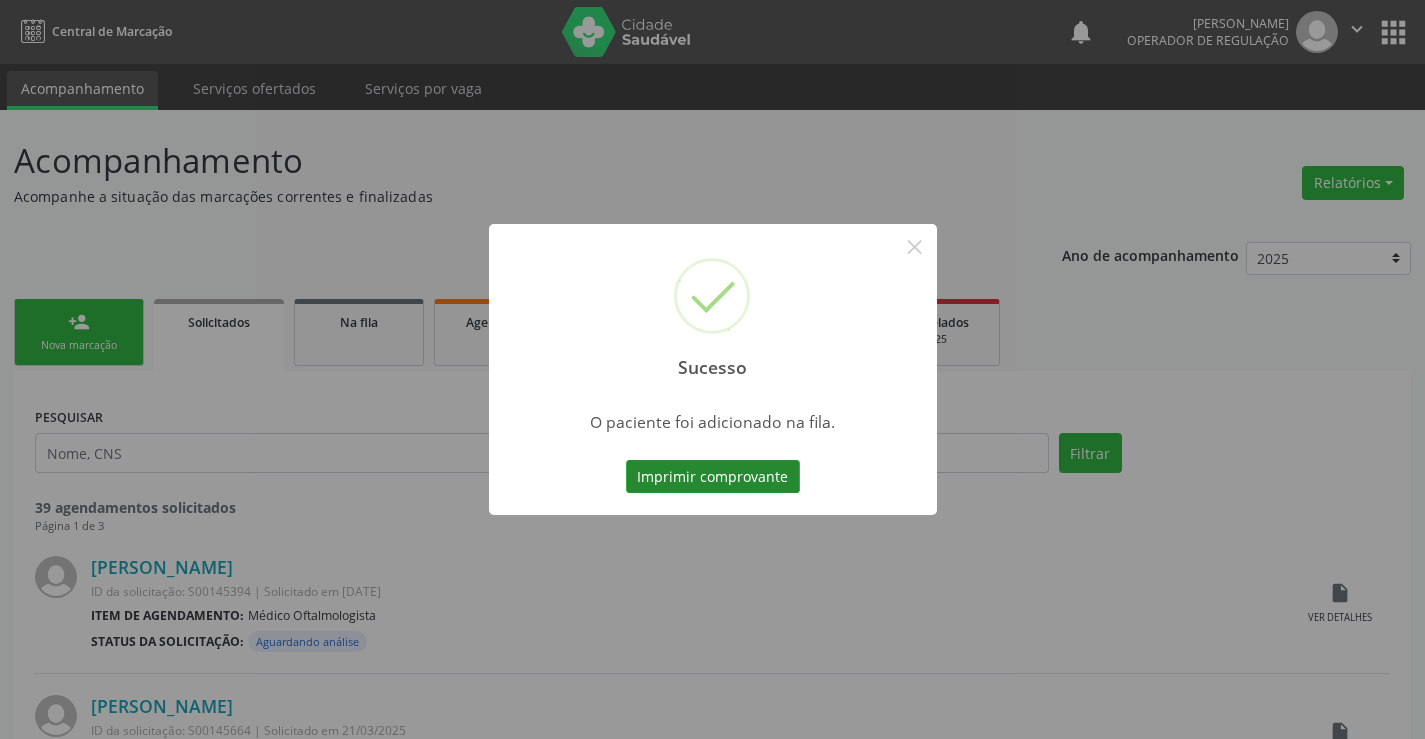 click on "Imprimir comprovante" at bounding box center (713, 477) 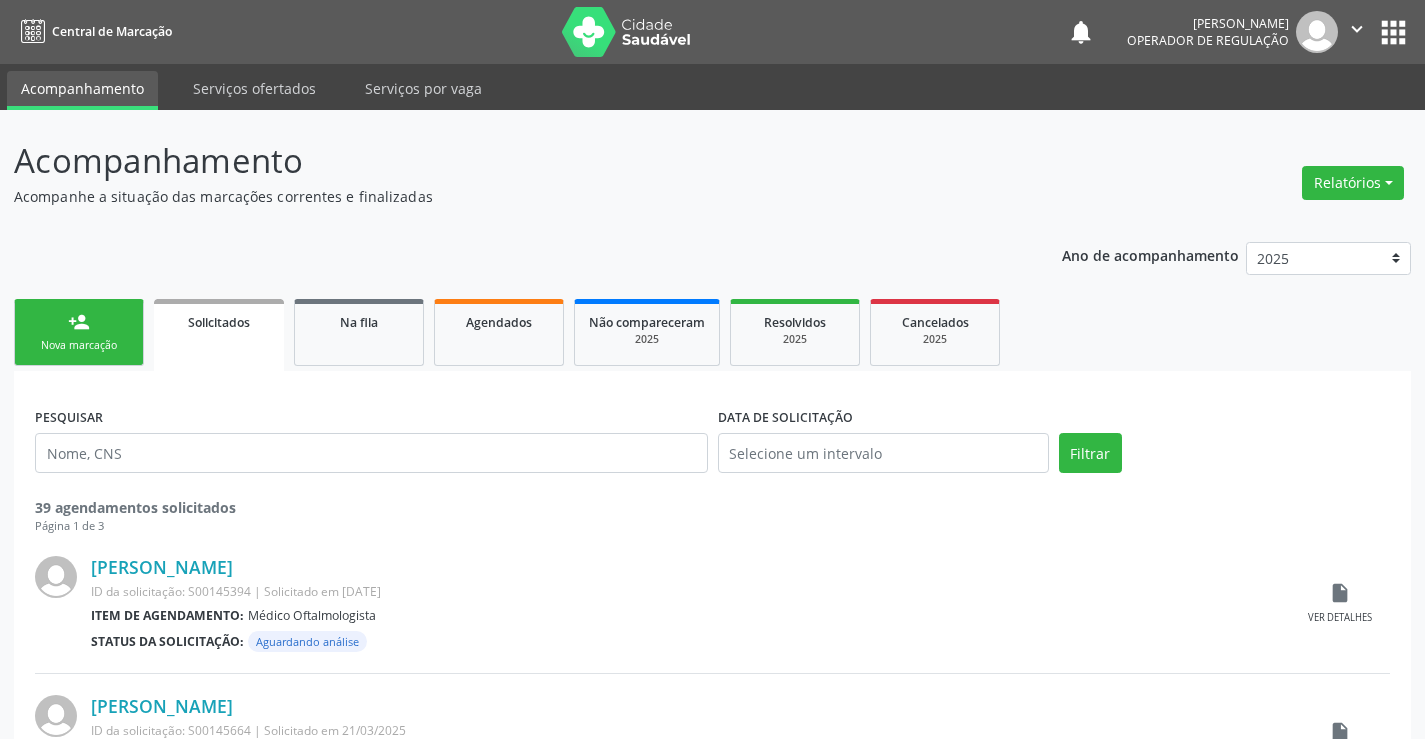 click on "Ano de acompanhamento
2025 2024 2023
person_add
Nova marcação
Solicitados   Na fila   Agendados   Não compareceram
2025
Resolvidos
2025
Cancelados
2025
PESQUISAR
DATA DE SOLICITAÇÃO
Filtrar
39 agendamentos solicitados
Página 1 de
3
[PERSON_NAME]
ID da solicitação: S00145394 |    Solicitado em [DATE]
Item de agendamento:
Médico Oftalmologista
Status da solicitação:
Aguardando análise
insert_drive_file
Ver detalhes
[PERSON_NAME]
ID da solicitação: S00145664 |    Solicitado em [DATE]
Item de agendamento:
Médico Oftalmologista
Status da solicitação:
Aguardando análise
insert_drive_file
Ver detalhes
[PERSON_NAME]" at bounding box center [712, 1462] 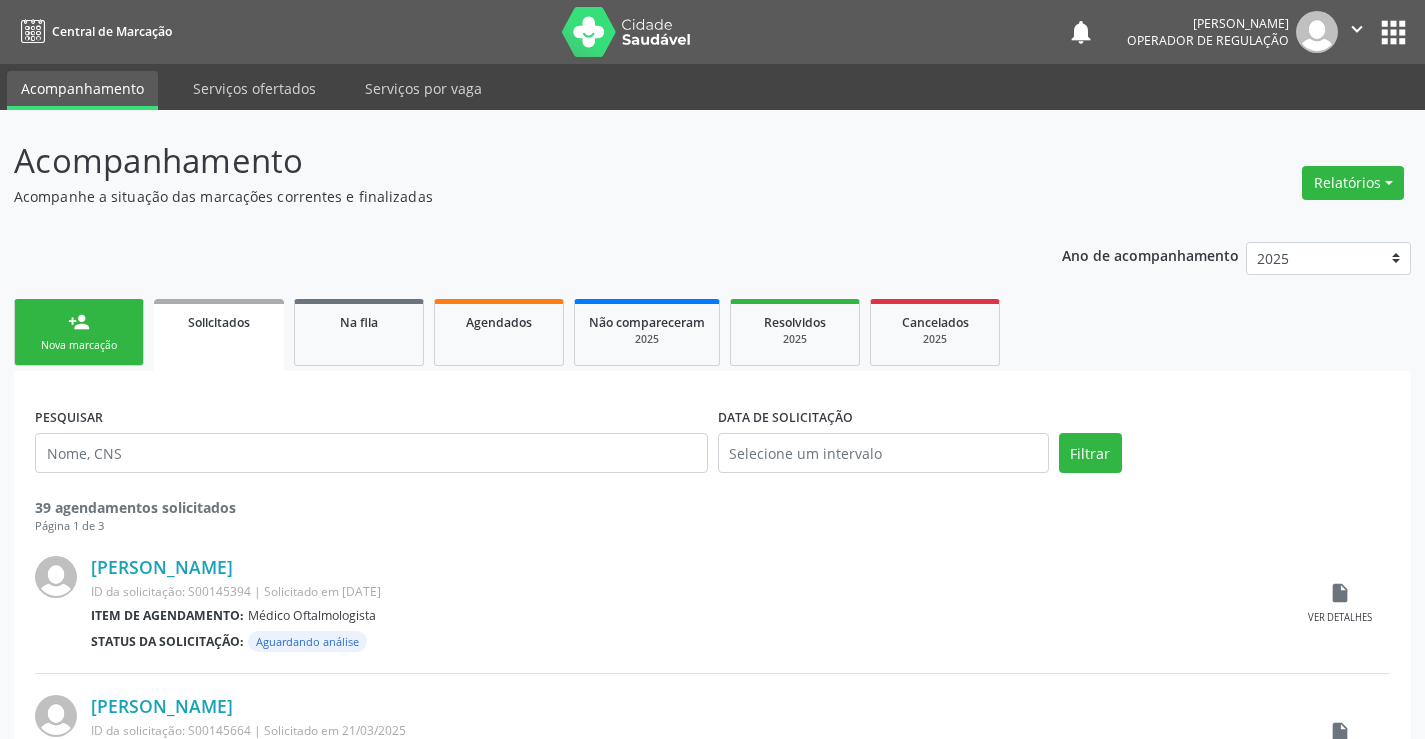 click on "Nova marcação" at bounding box center (79, 345) 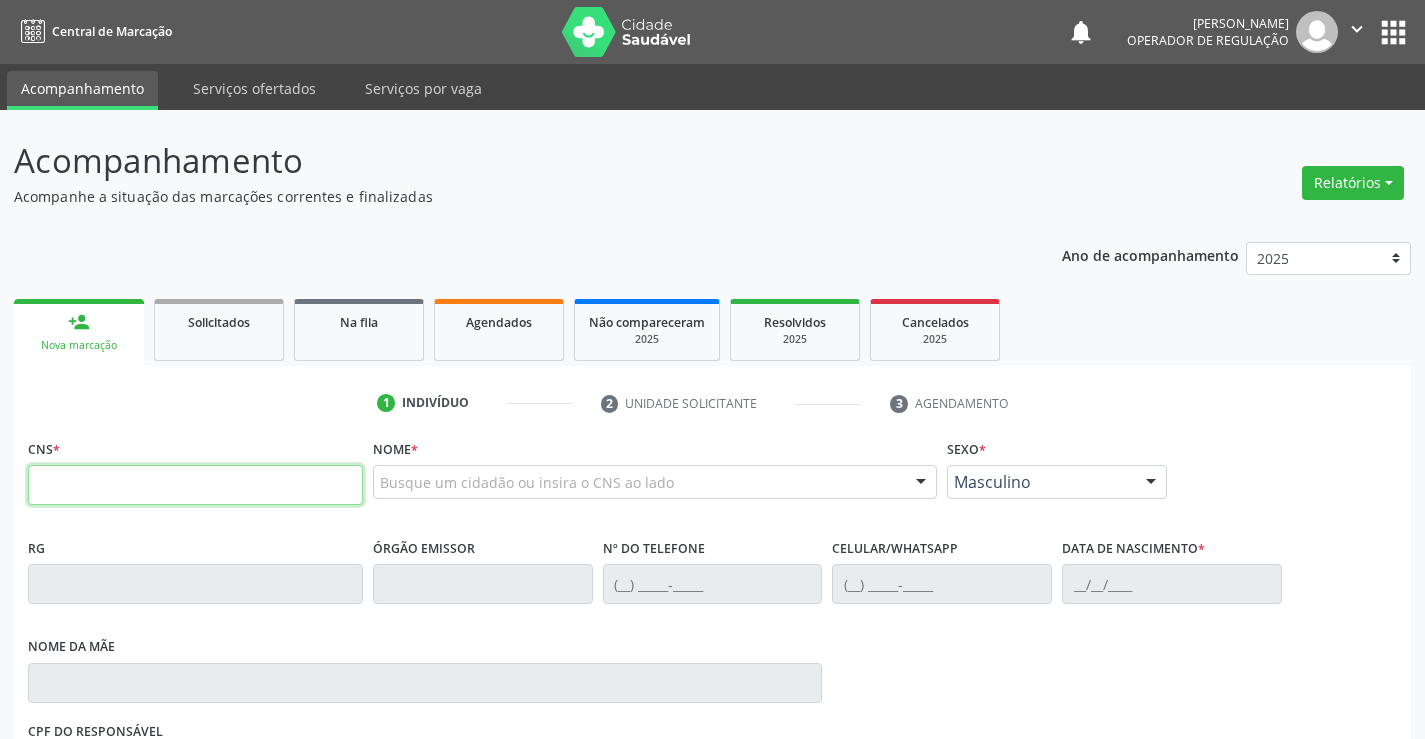 click at bounding box center (195, 485) 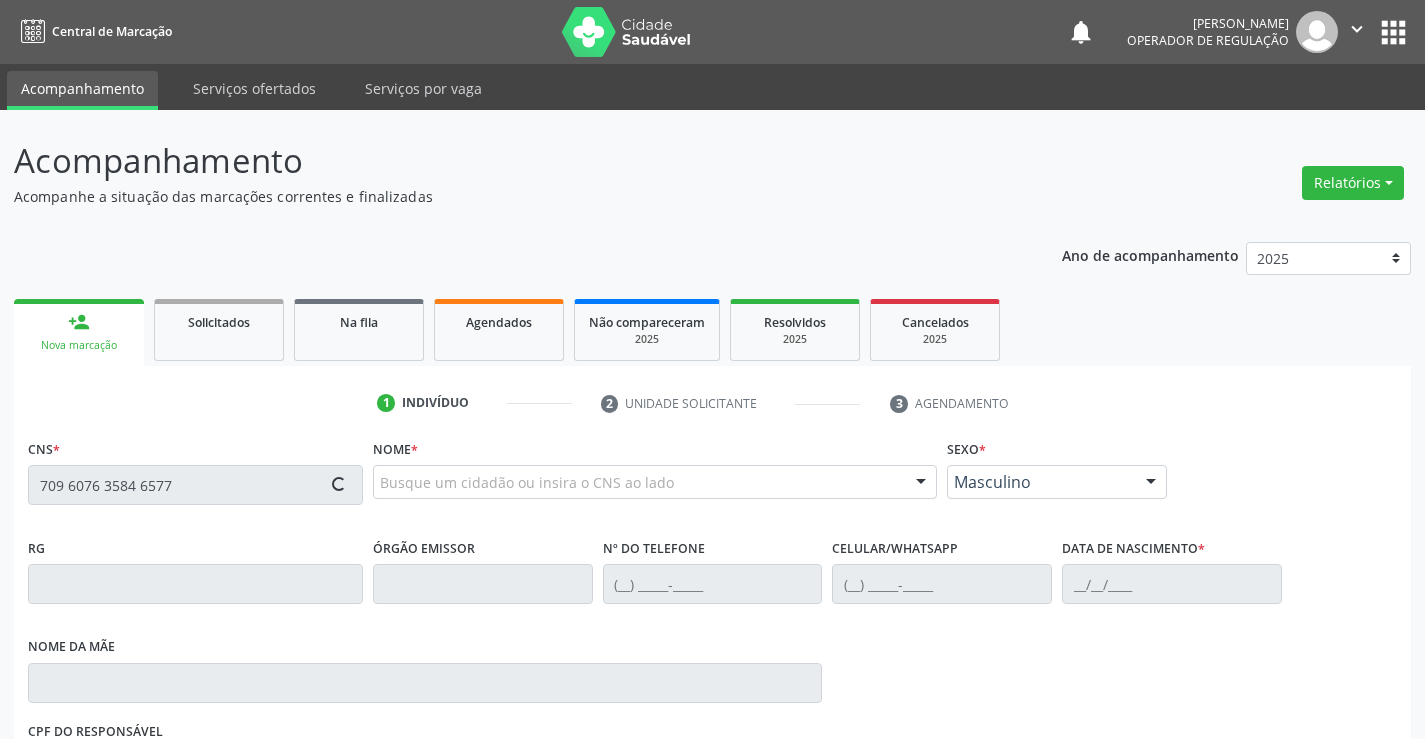 type on "709 6076 3584 6577" 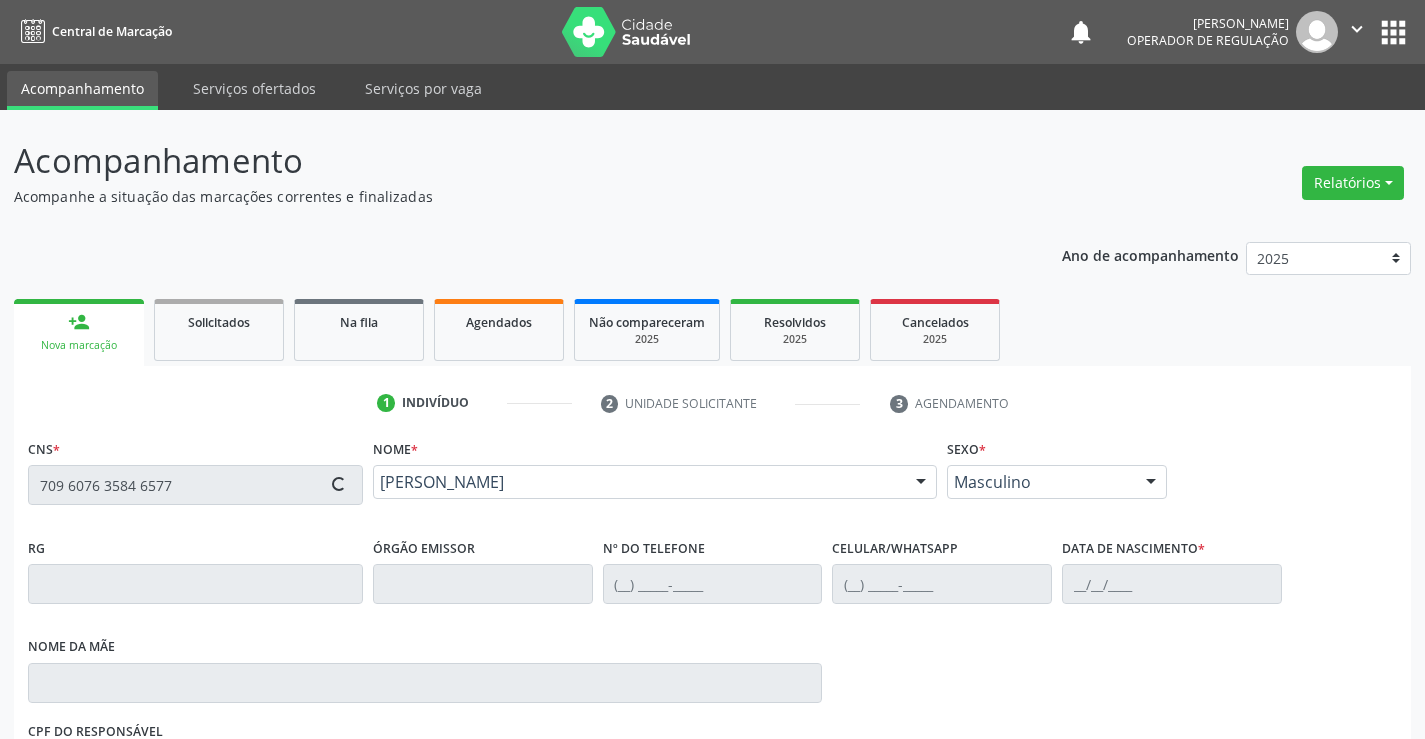 type on "[DATE]" 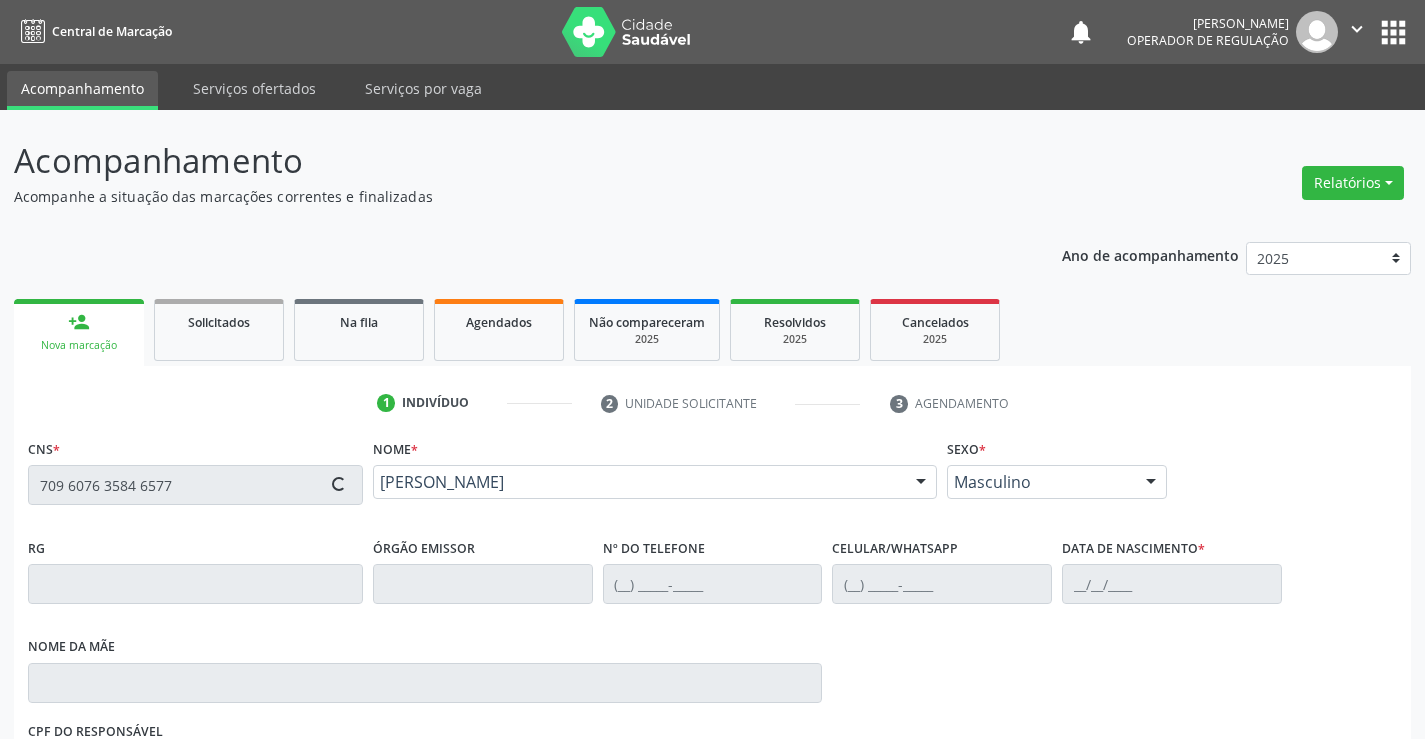 type on "S/N" 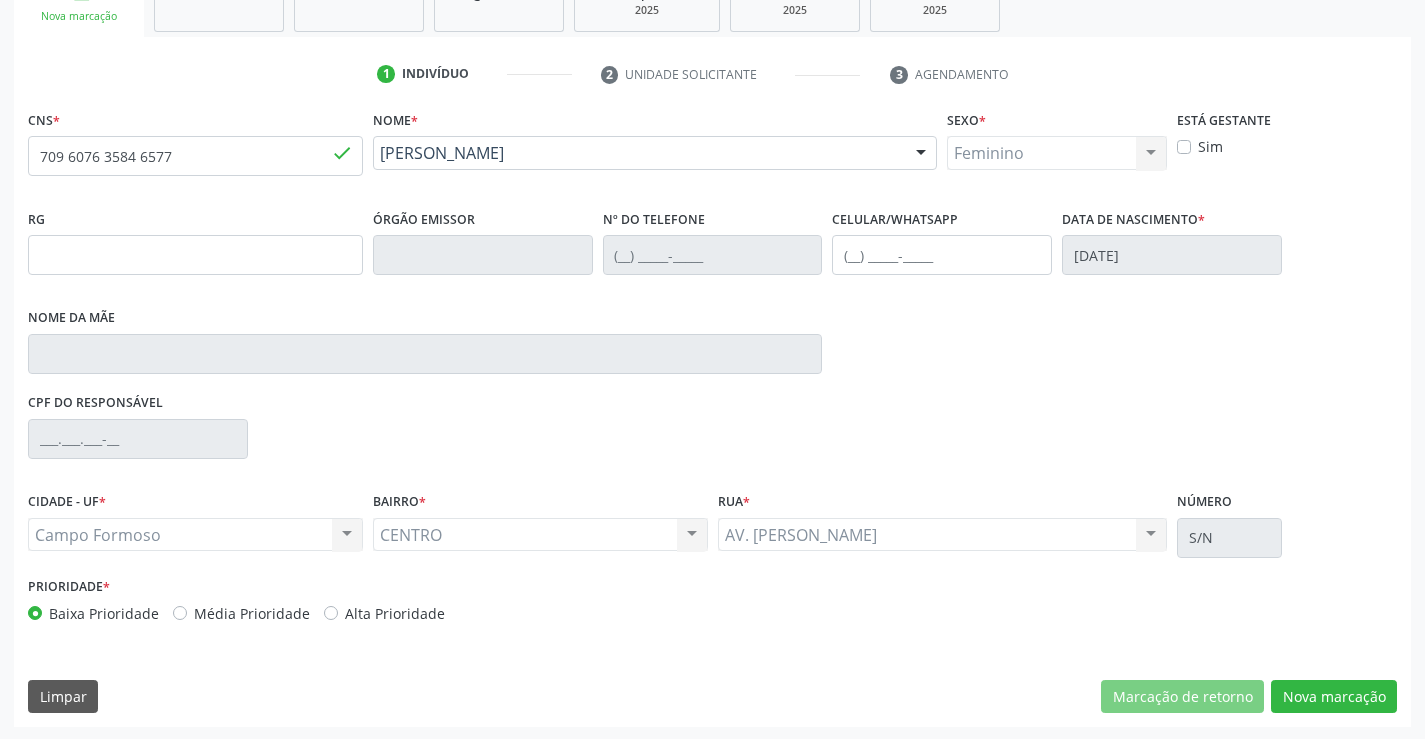scroll, scrollTop: 331, scrollLeft: 0, axis: vertical 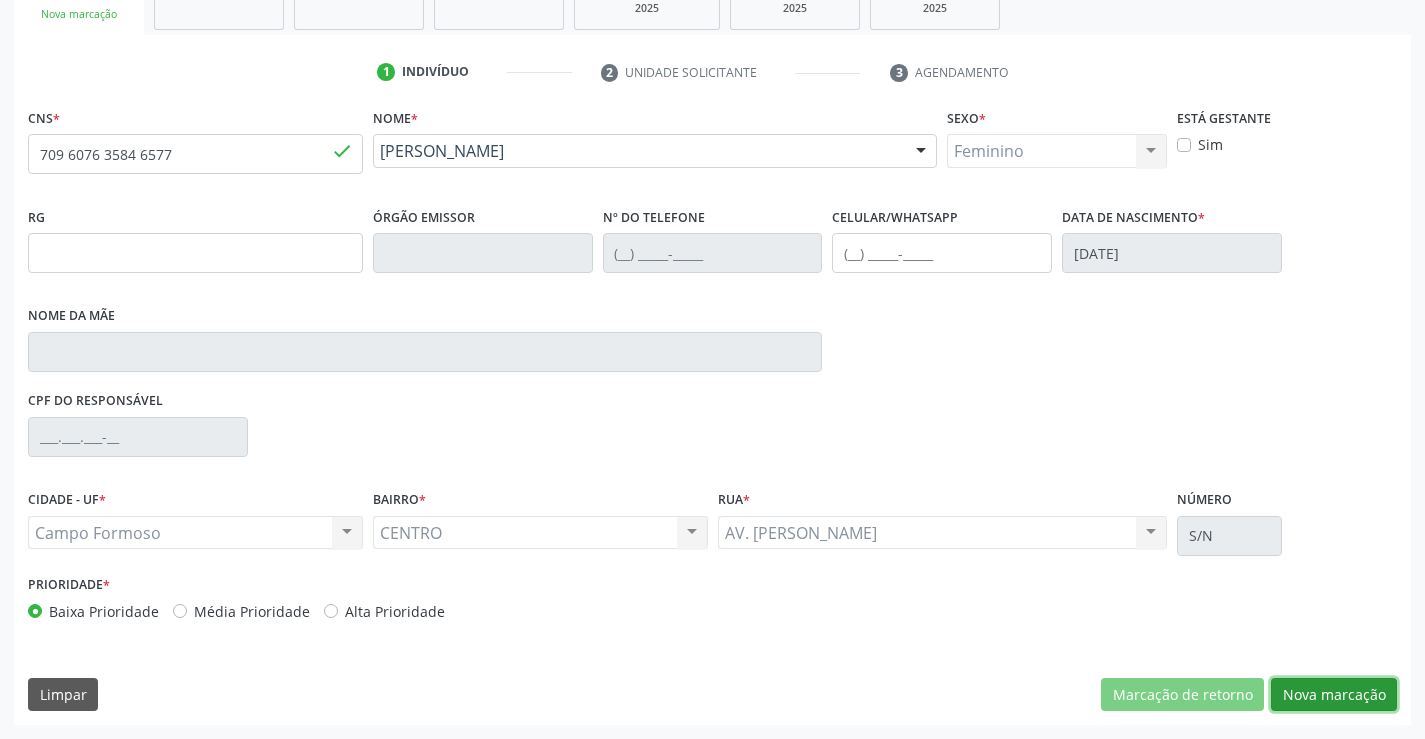 click on "Nova marcação" at bounding box center (1334, 695) 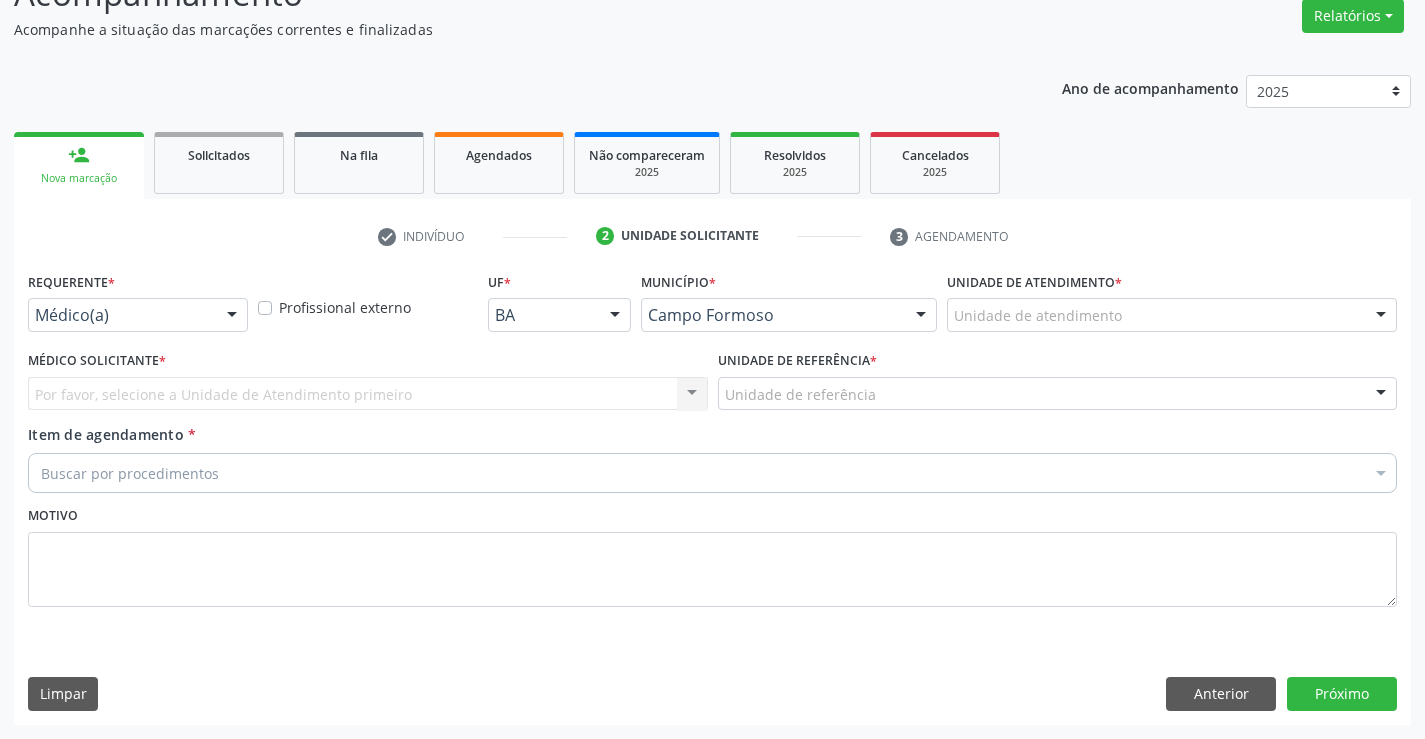 scroll, scrollTop: 167, scrollLeft: 0, axis: vertical 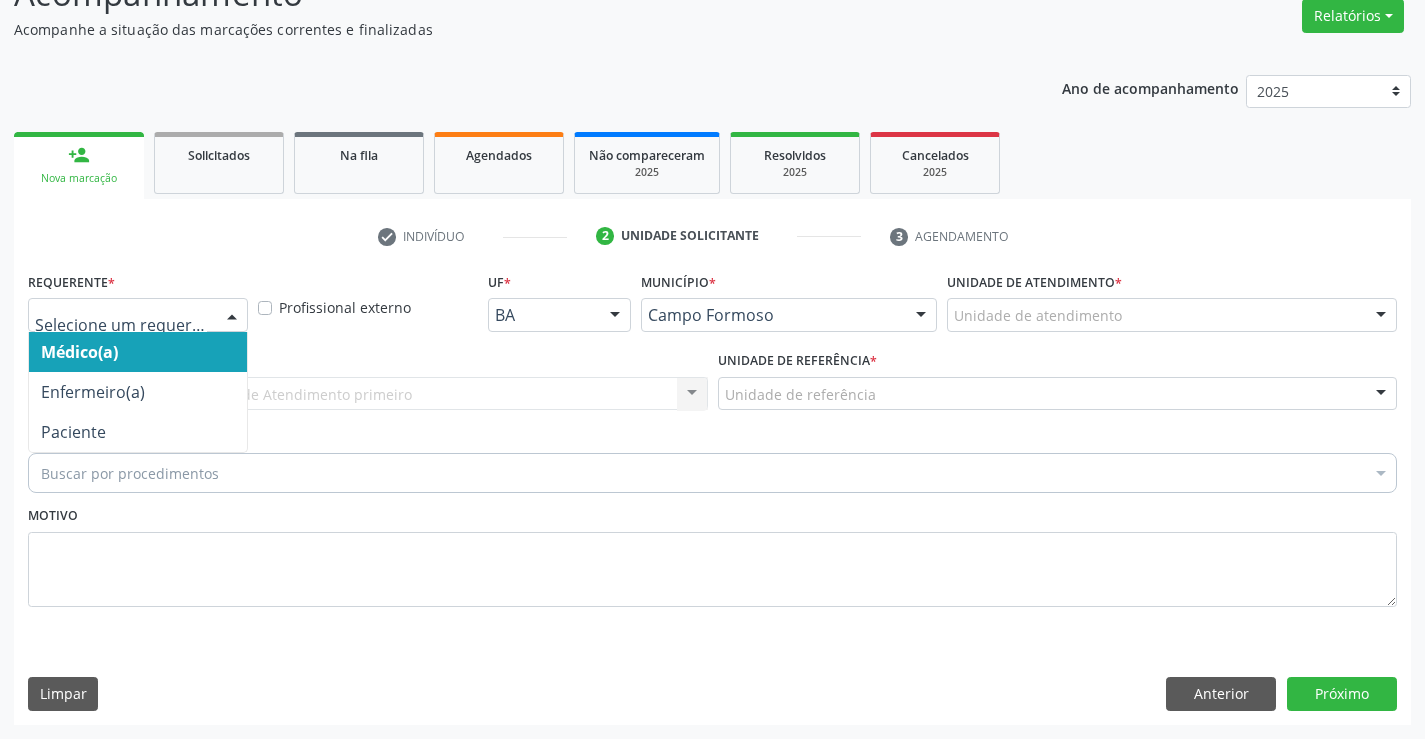 click at bounding box center [138, 315] 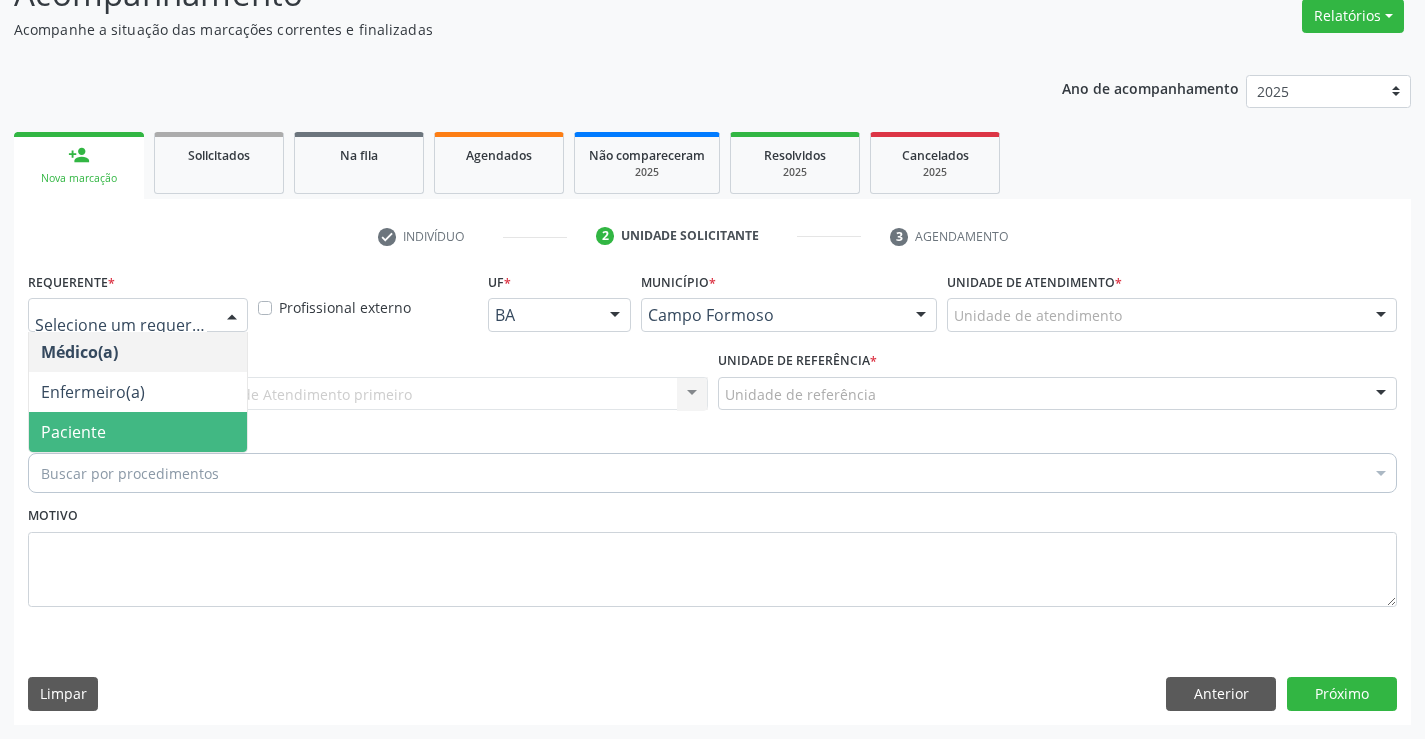 click on "Paciente" at bounding box center (73, 432) 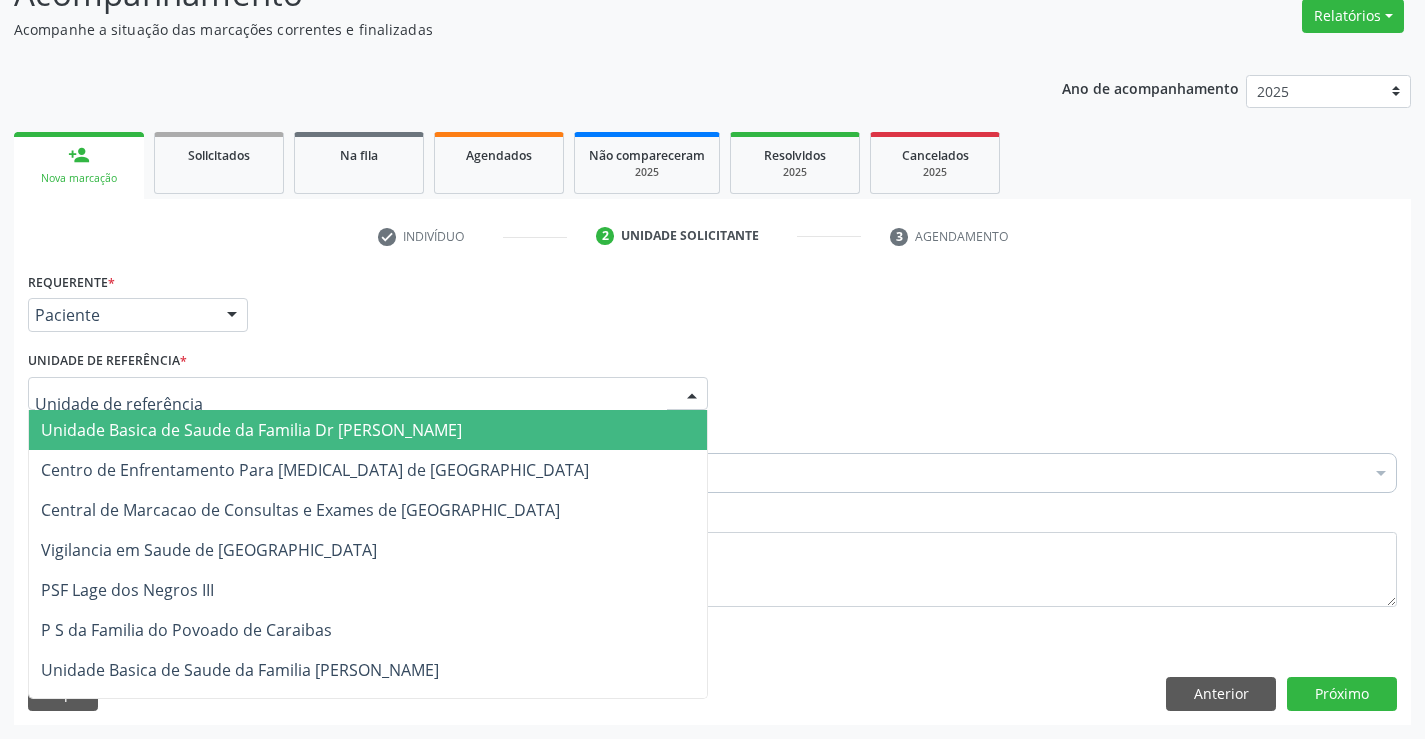click on "Unidade Basica de Saude da Familia Dr [PERSON_NAME]" at bounding box center (368, 430) 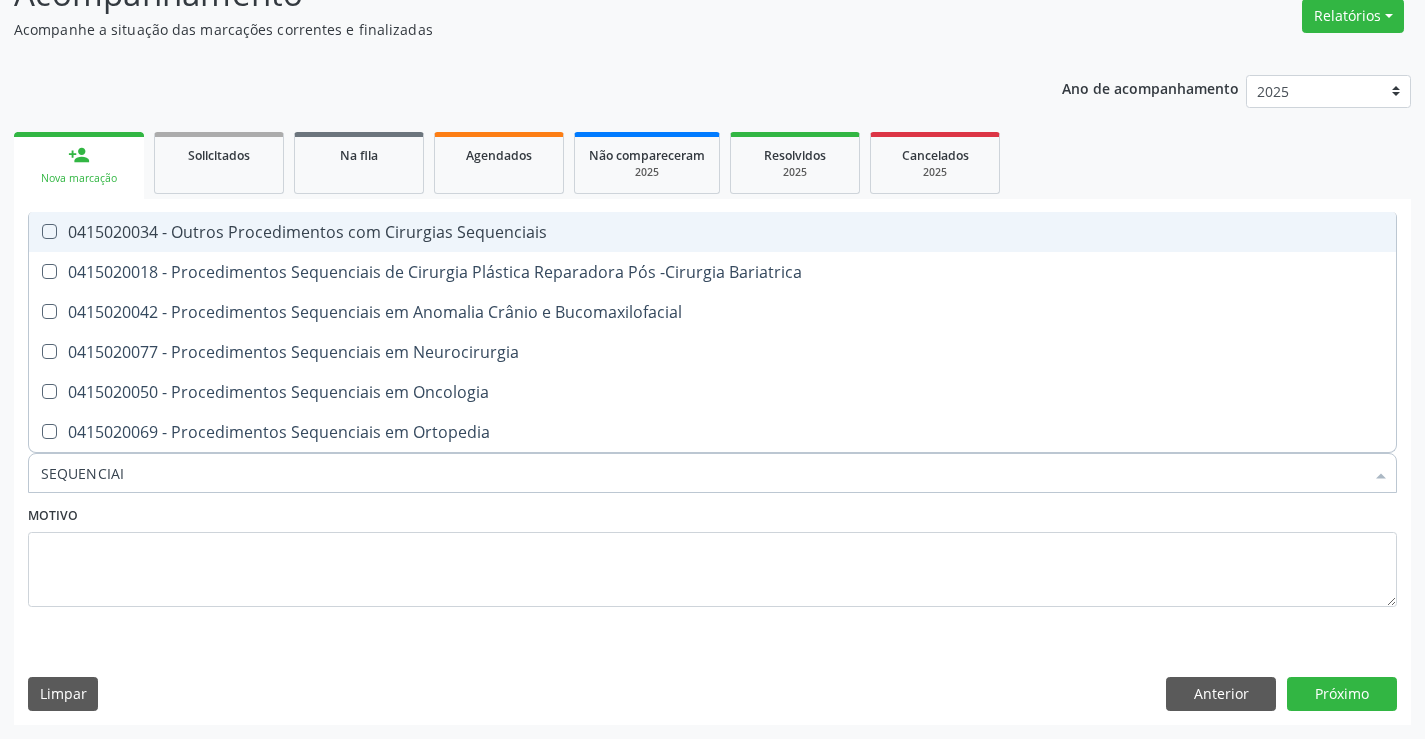 type on "SEQUENCIAIS" 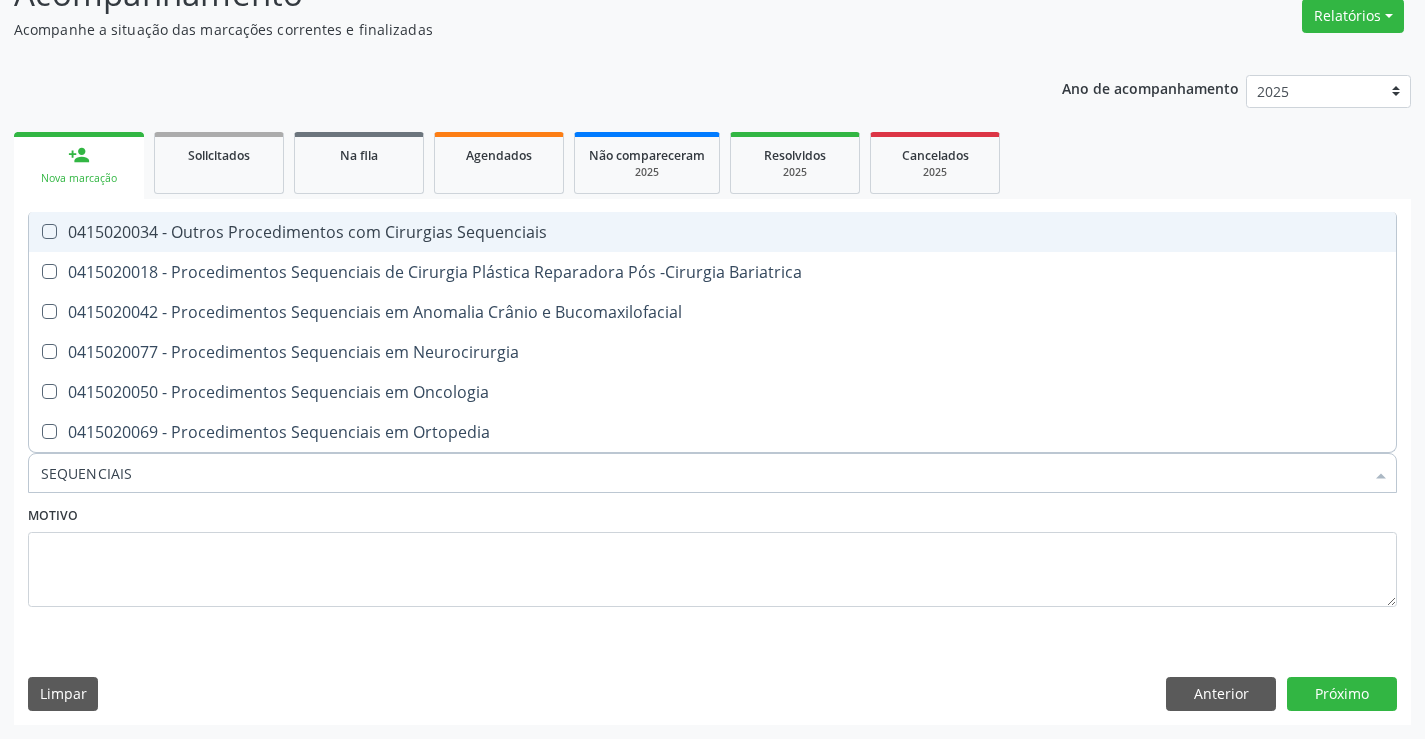 click on "0415020034 - Outros Procedimentos com Cirurgias Sequenciais" at bounding box center [712, 232] 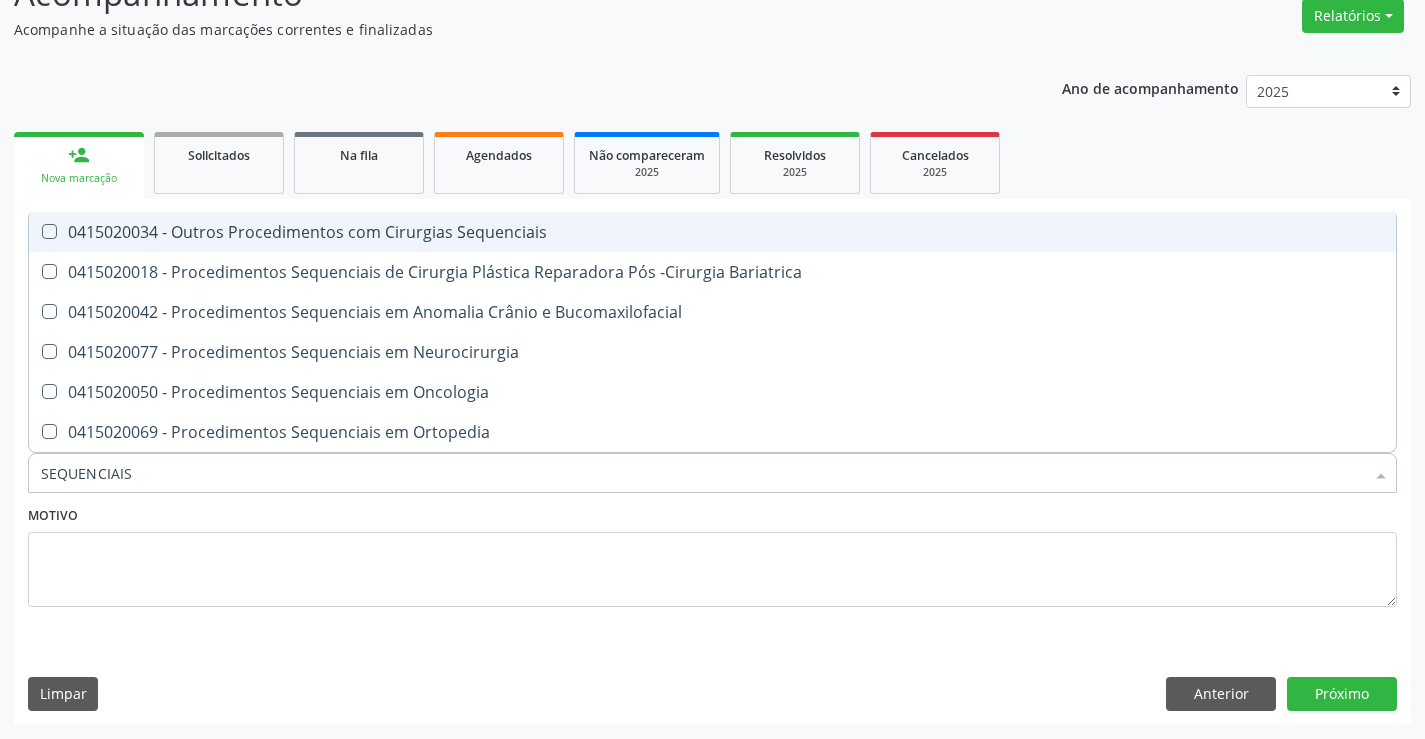 checkbox on "true" 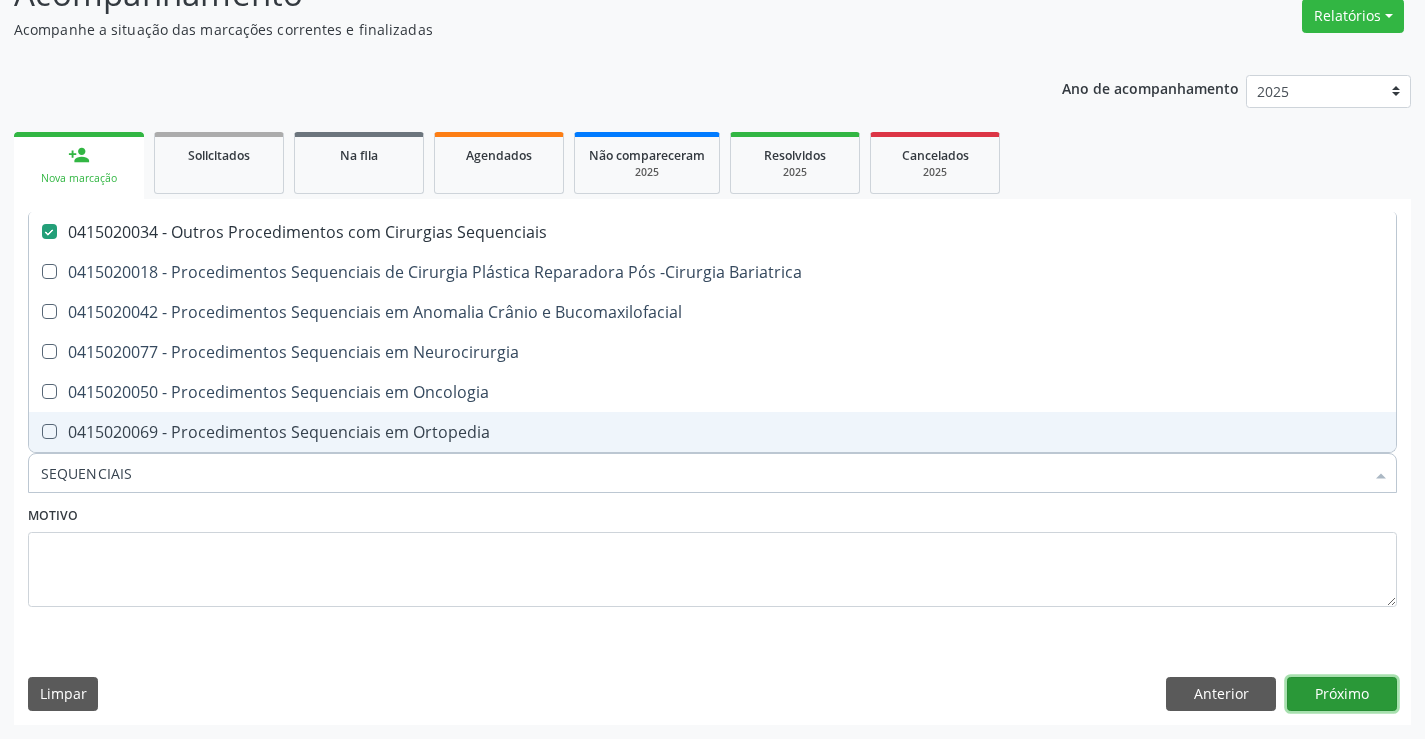 click on "Próximo" at bounding box center (1342, 694) 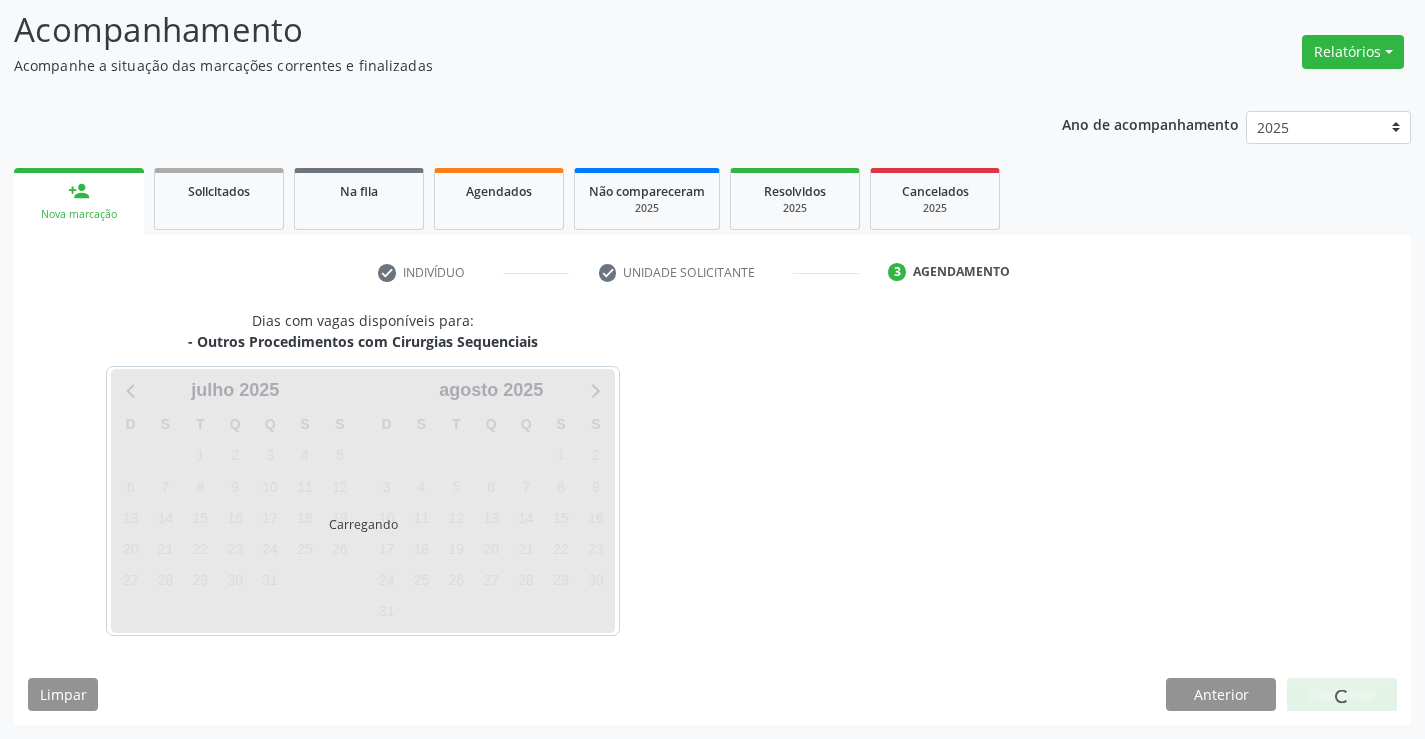 scroll, scrollTop: 167, scrollLeft: 0, axis: vertical 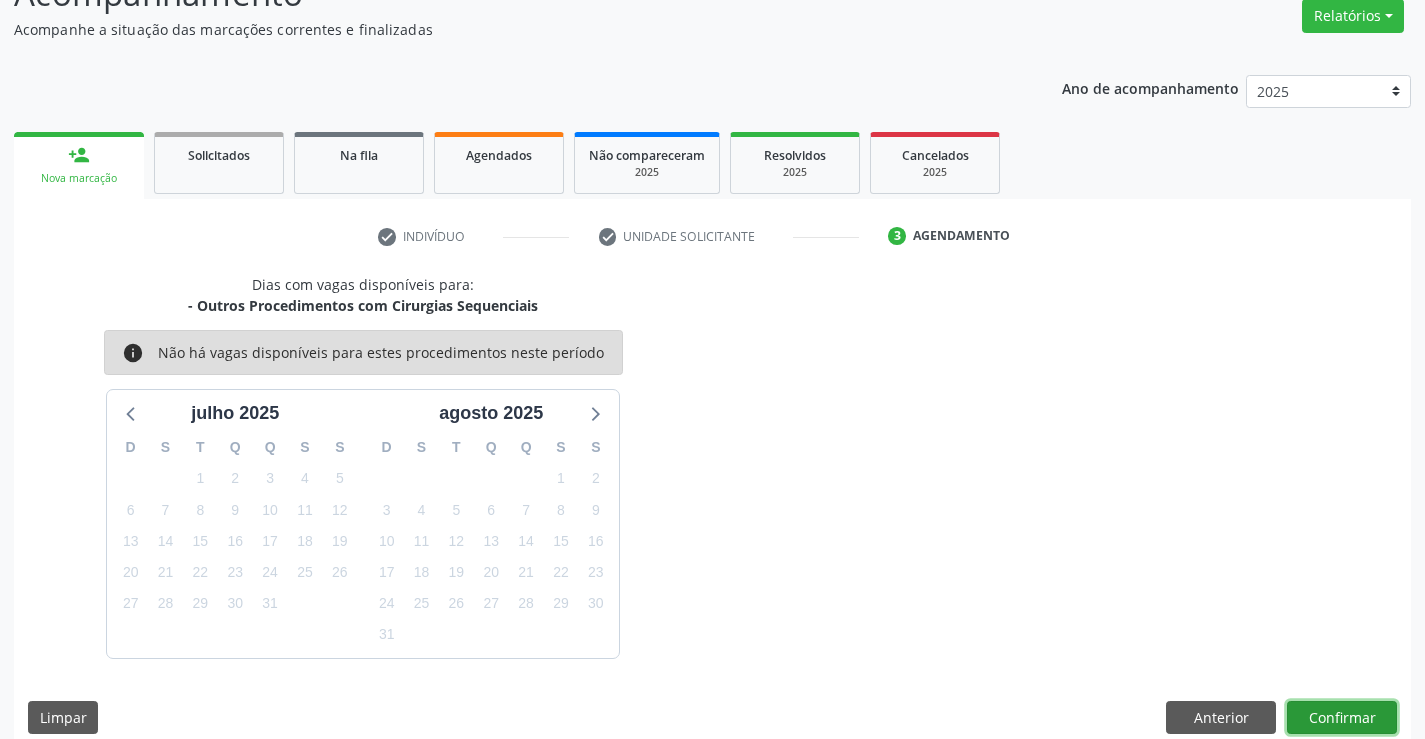 click on "Confirmar" at bounding box center (1342, 718) 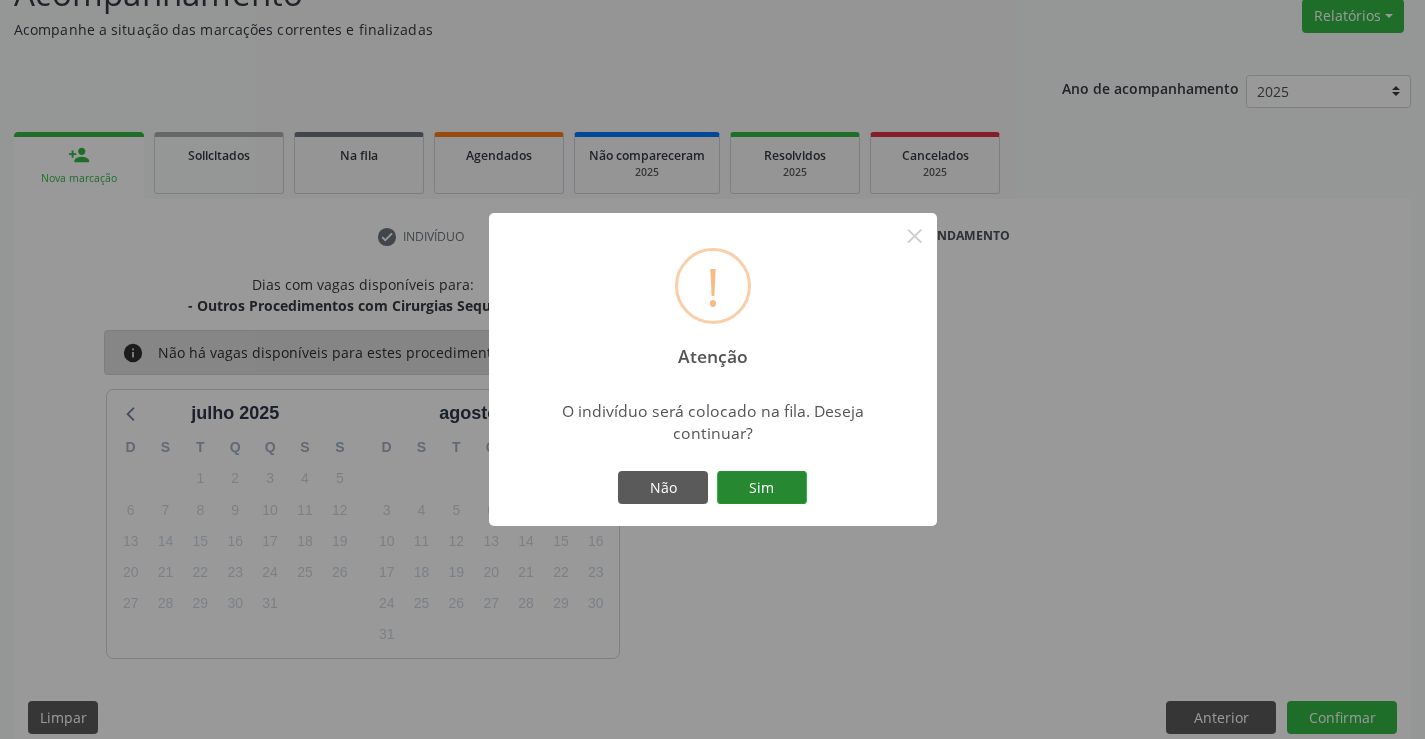 click on "Sim" at bounding box center (762, 488) 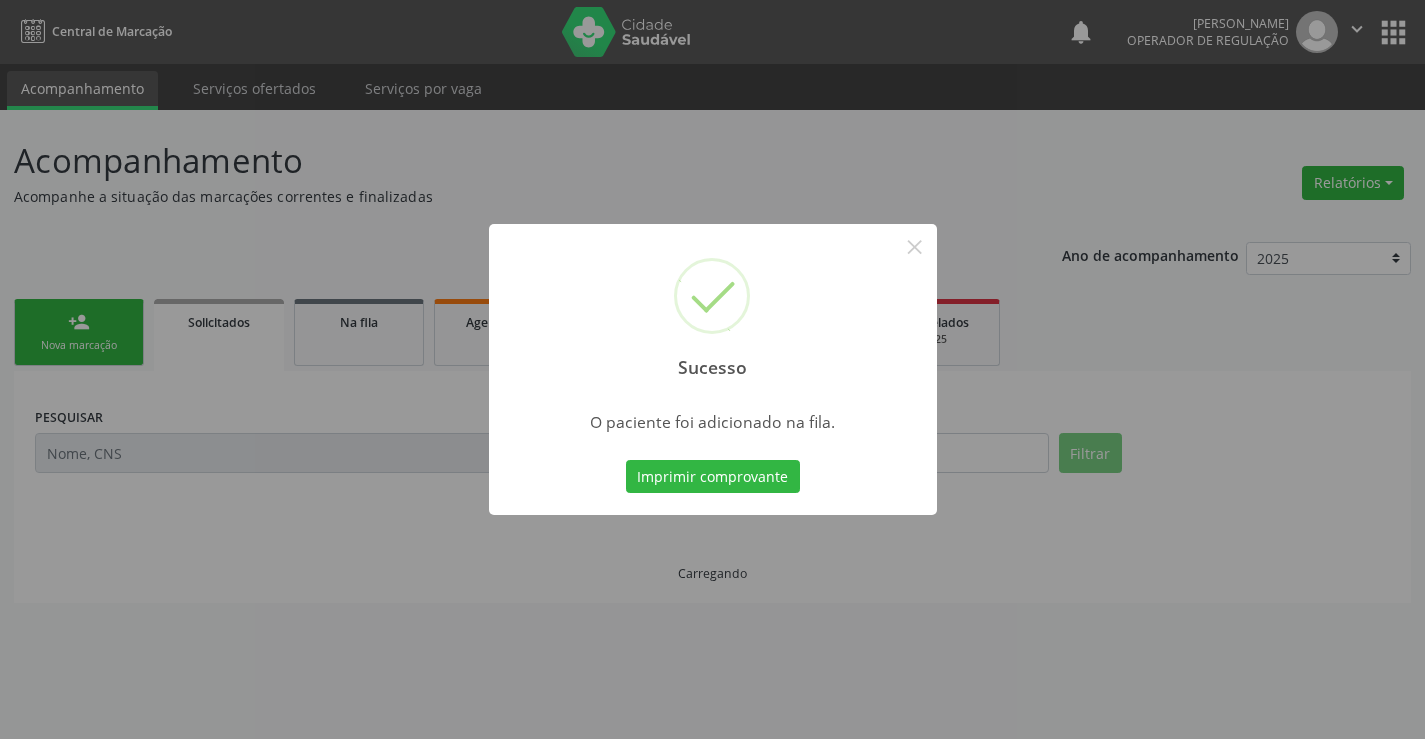 scroll, scrollTop: 0, scrollLeft: 0, axis: both 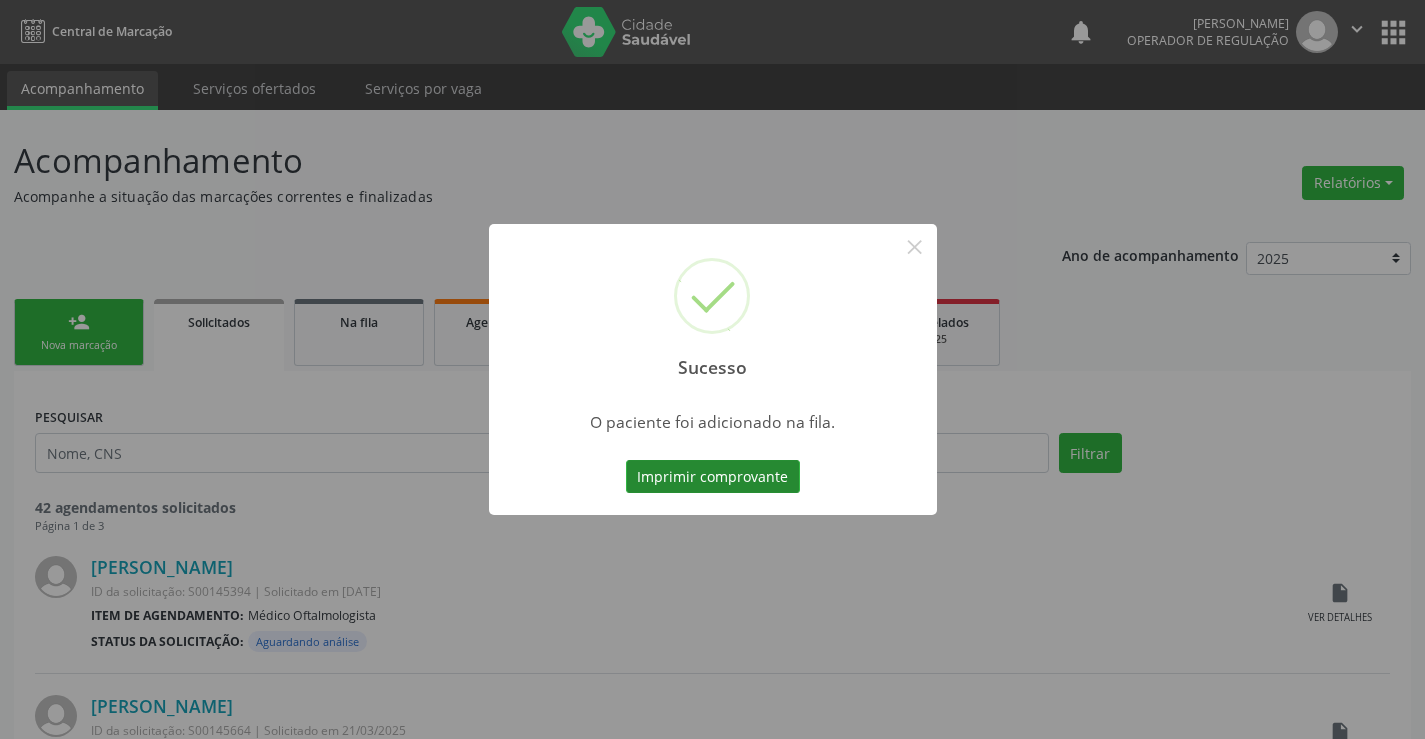 click on "Imprimir comprovante" at bounding box center (713, 477) 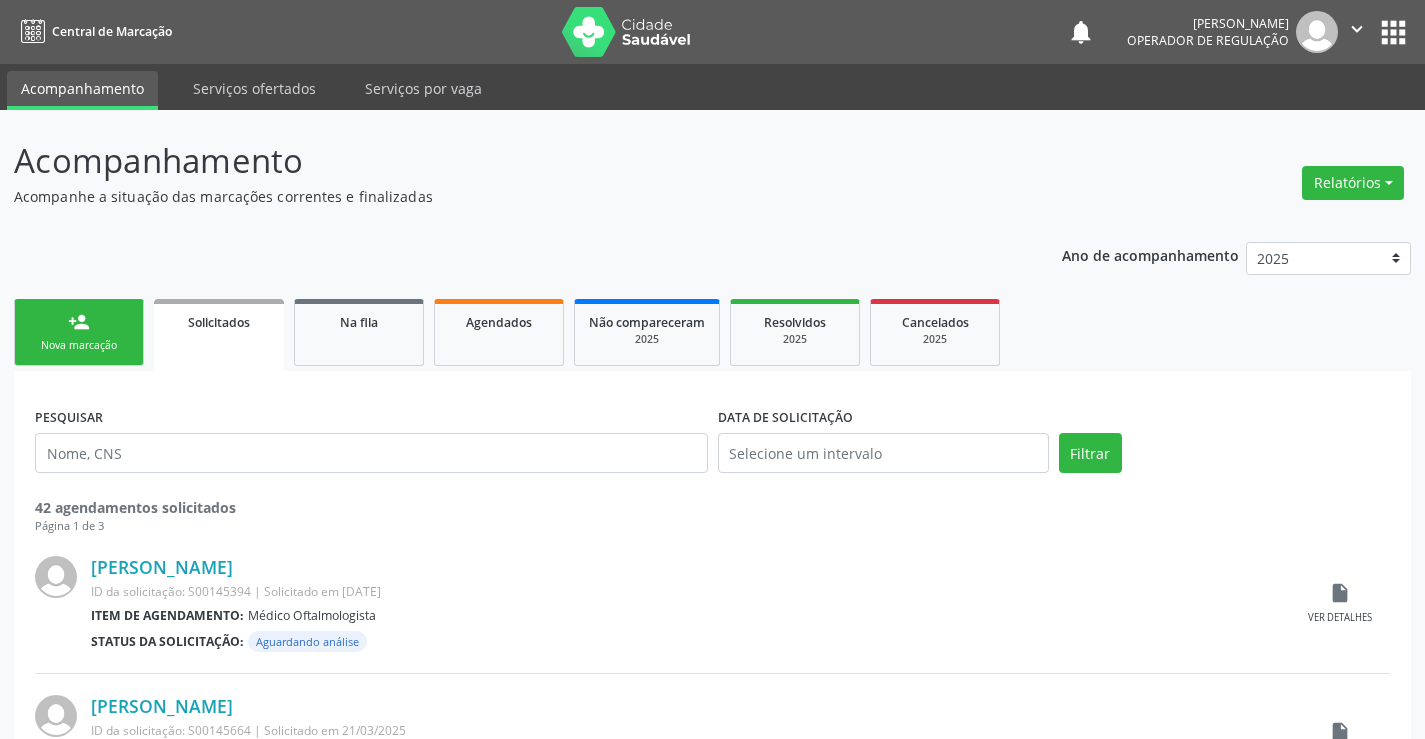 click on "Nova marcação" at bounding box center (79, 345) 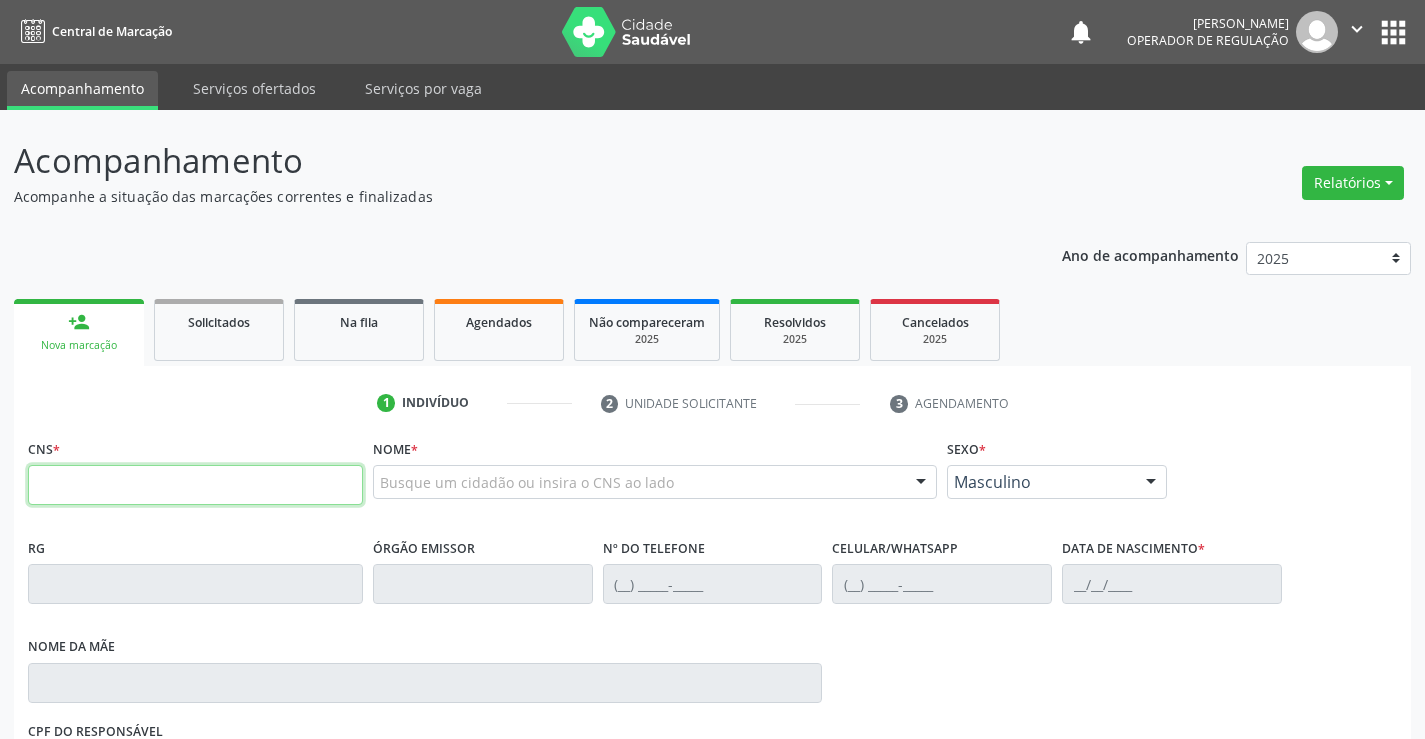 click at bounding box center (195, 485) 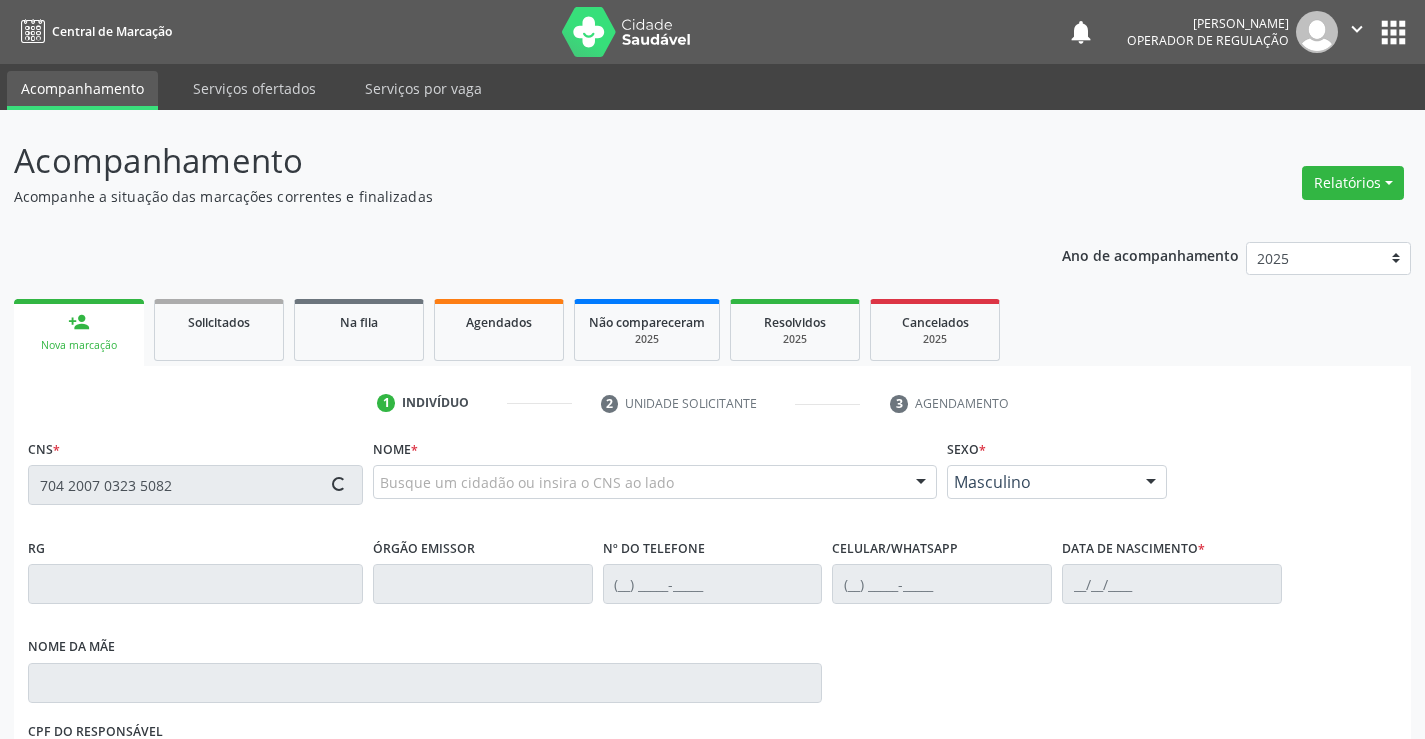 type on "704 2007 0323 5082" 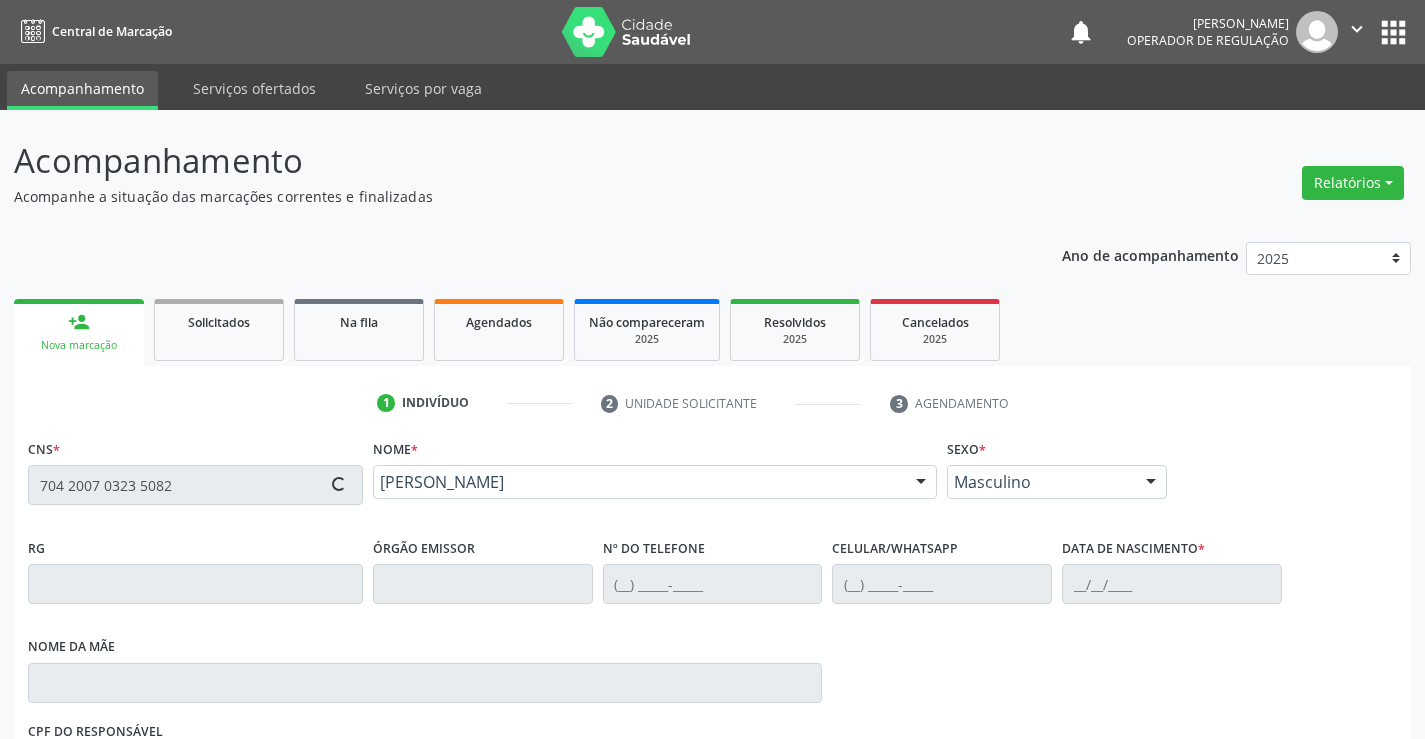 type on "0255596723" 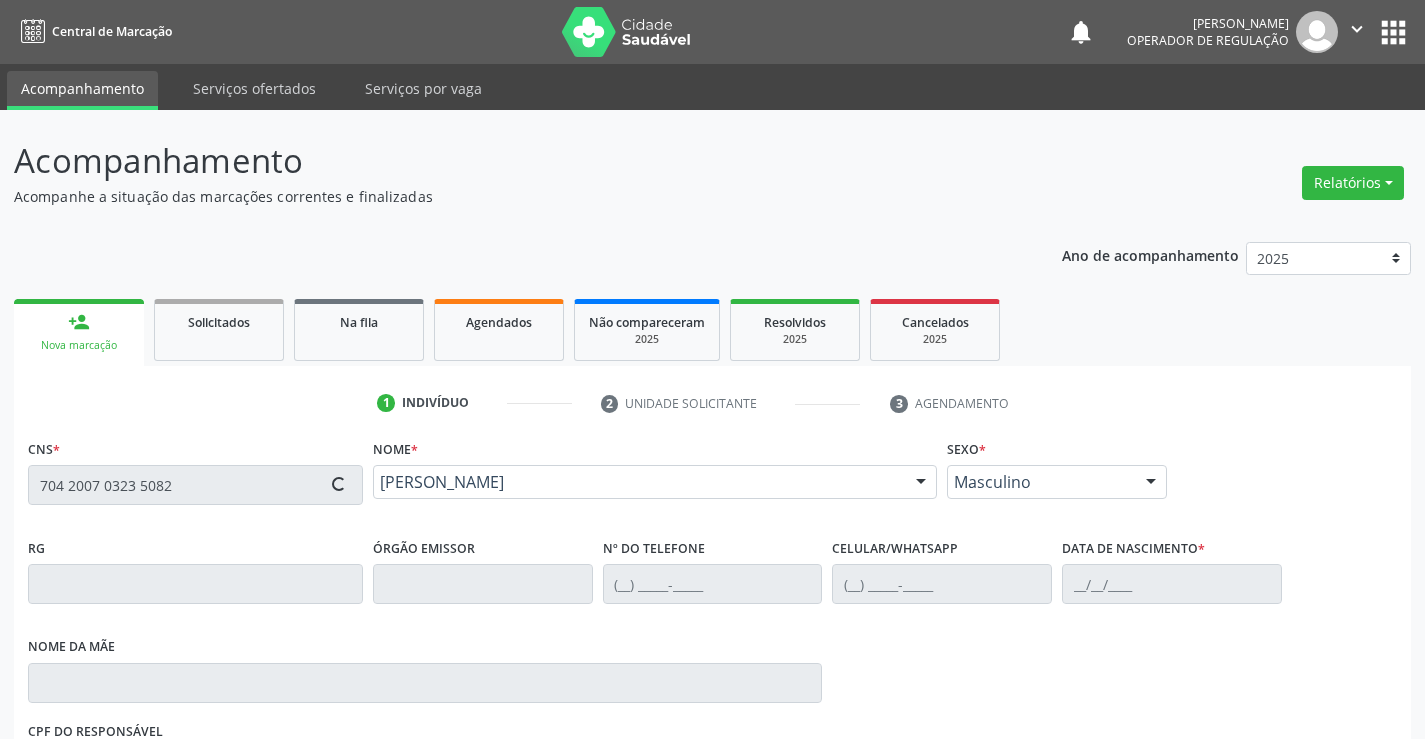 type on "[DATE]" 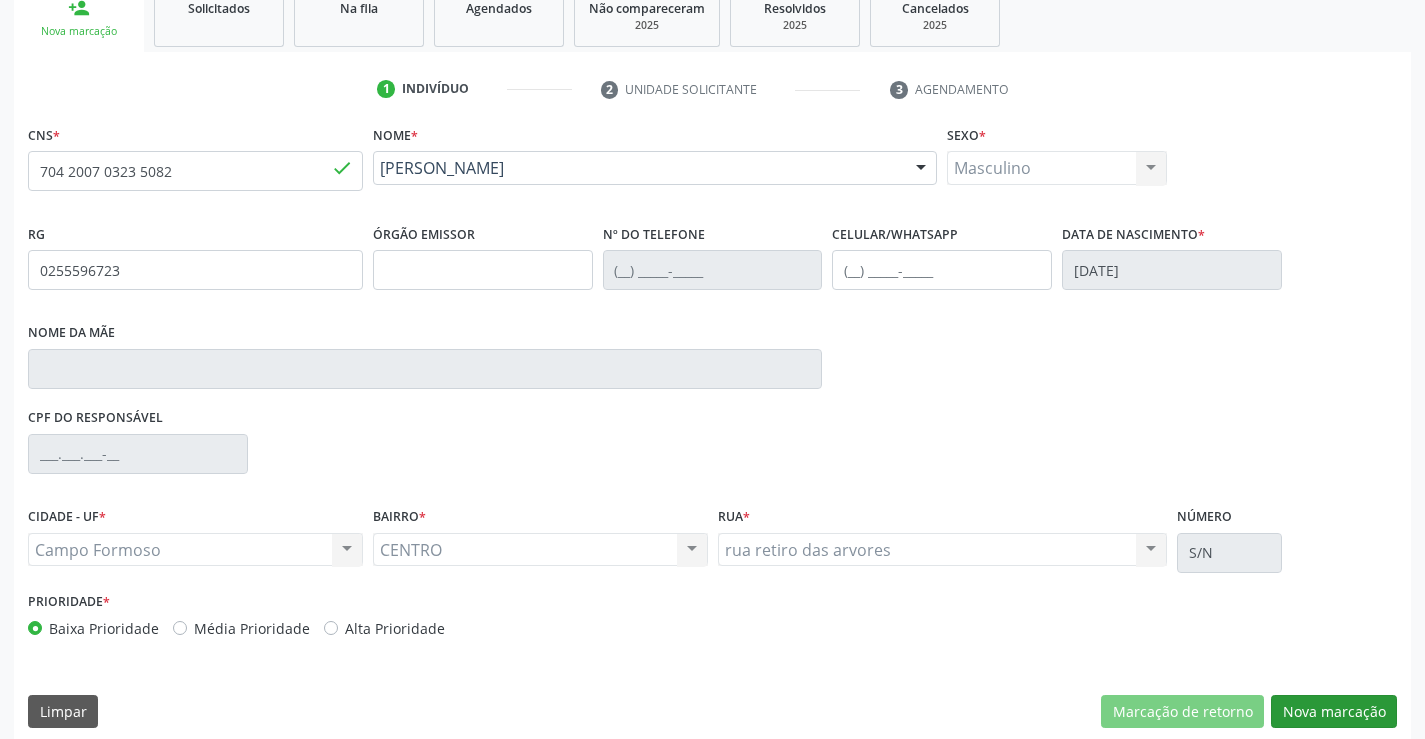 scroll, scrollTop: 331, scrollLeft: 0, axis: vertical 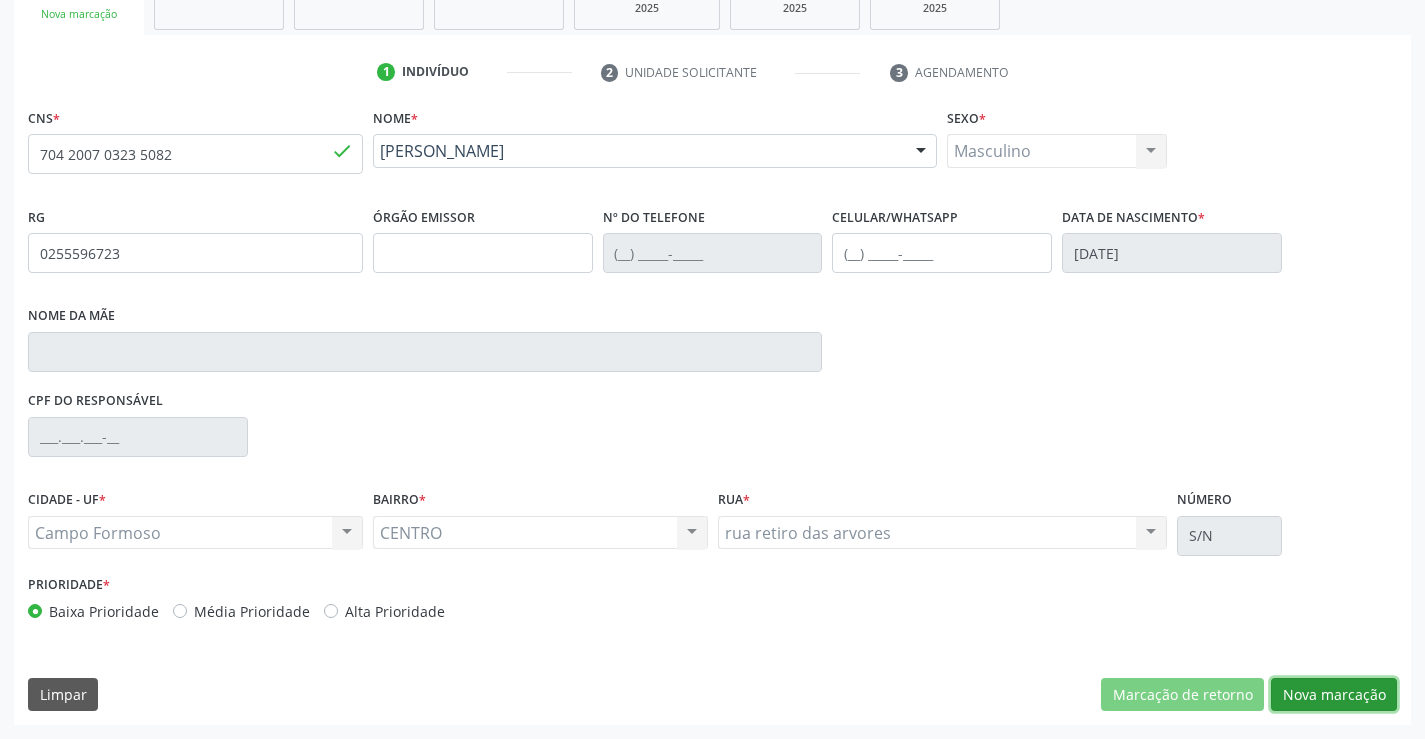 click on "Nova marcação" at bounding box center [1334, 695] 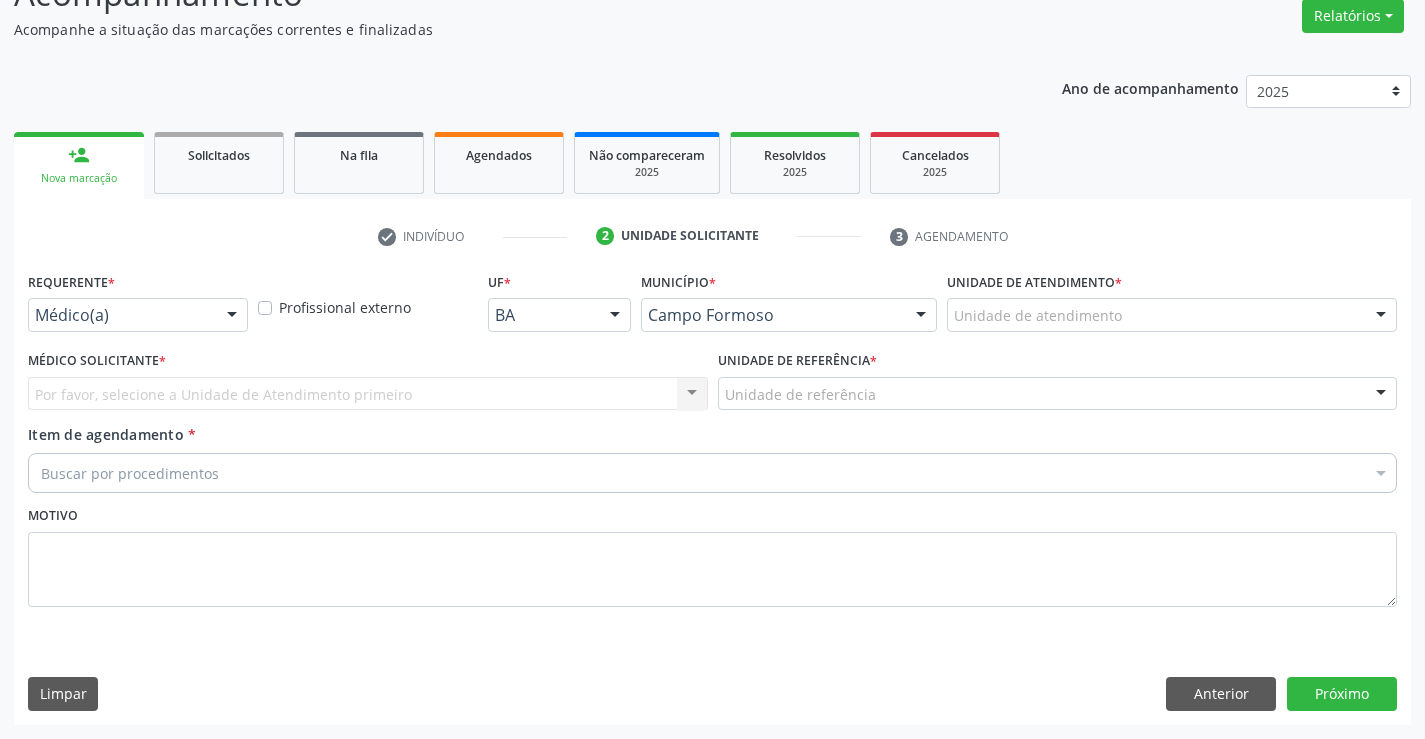 scroll, scrollTop: 167, scrollLeft: 0, axis: vertical 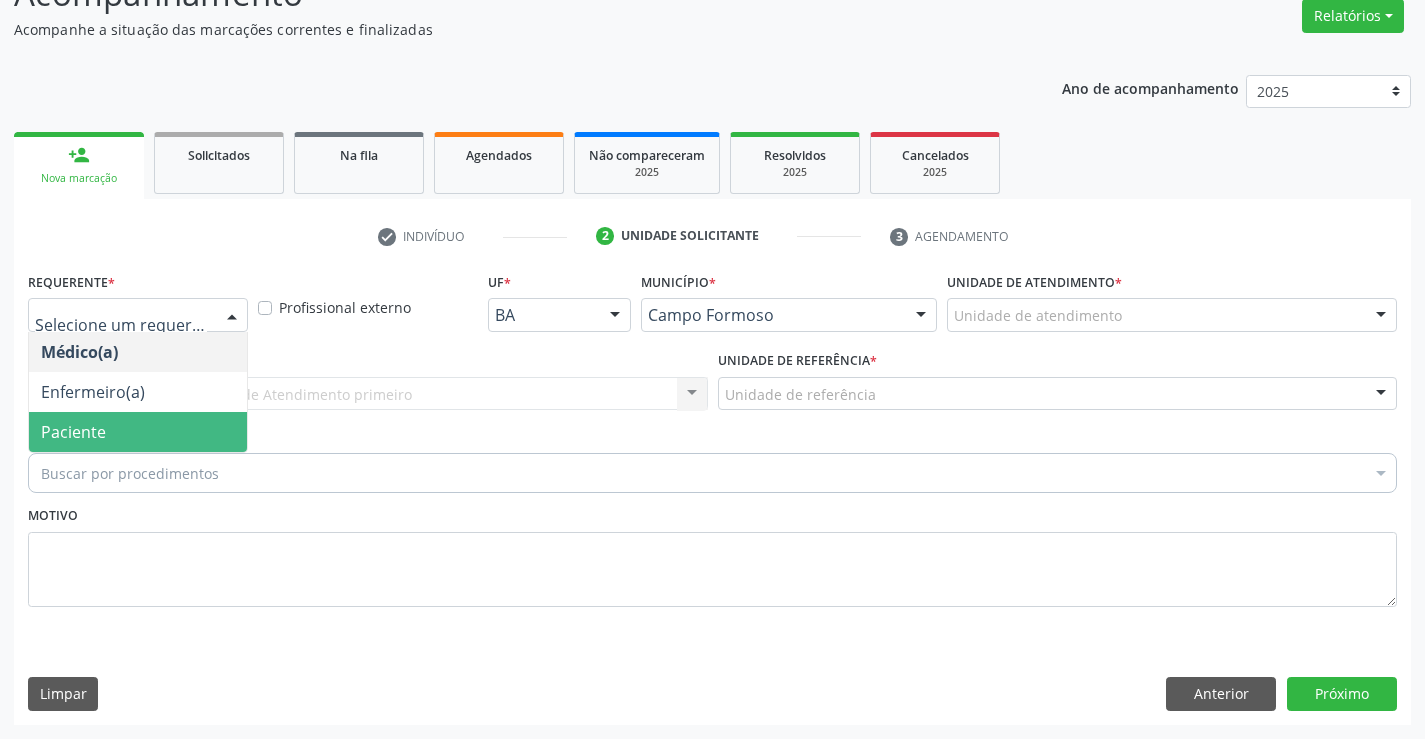 click on "Paciente" at bounding box center [73, 432] 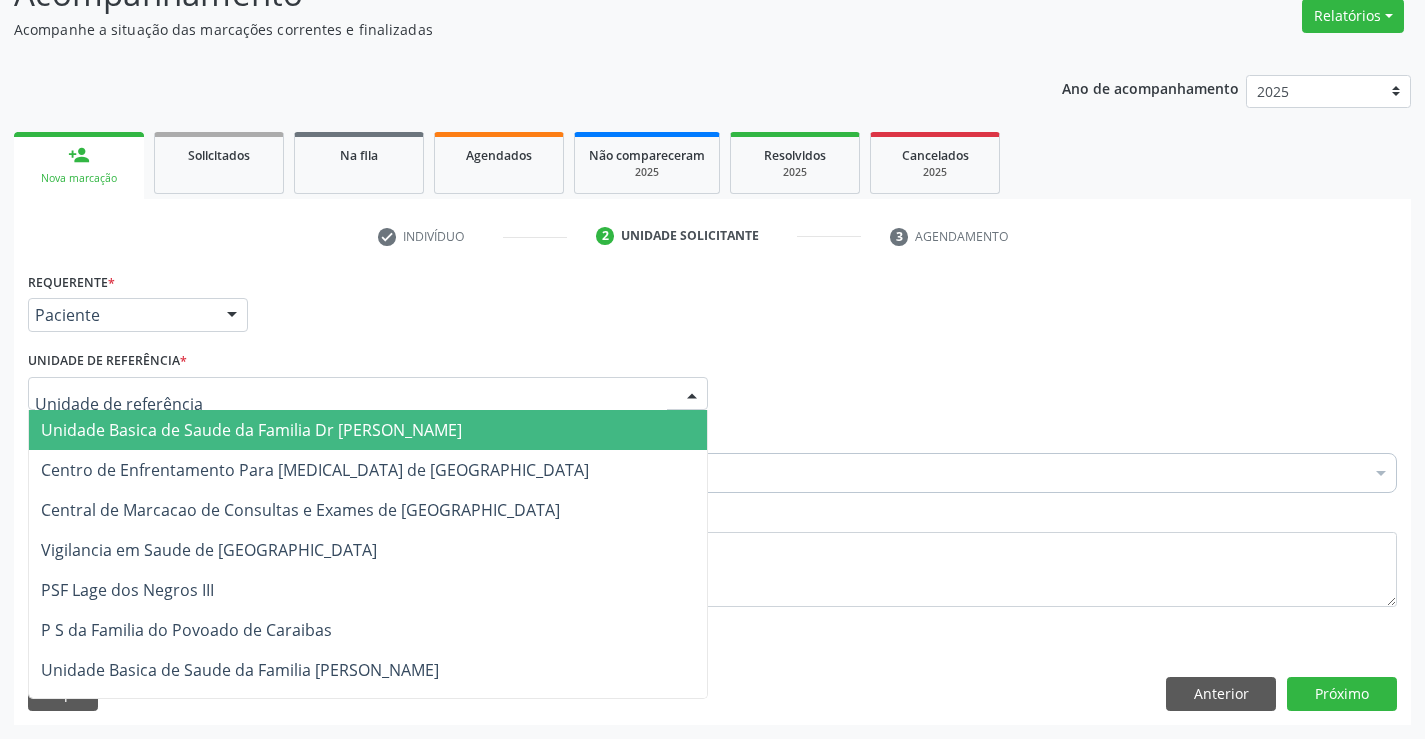 click on "Unidade Basica de Saude da Familia Dr [PERSON_NAME]" at bounding box center [251, 430] 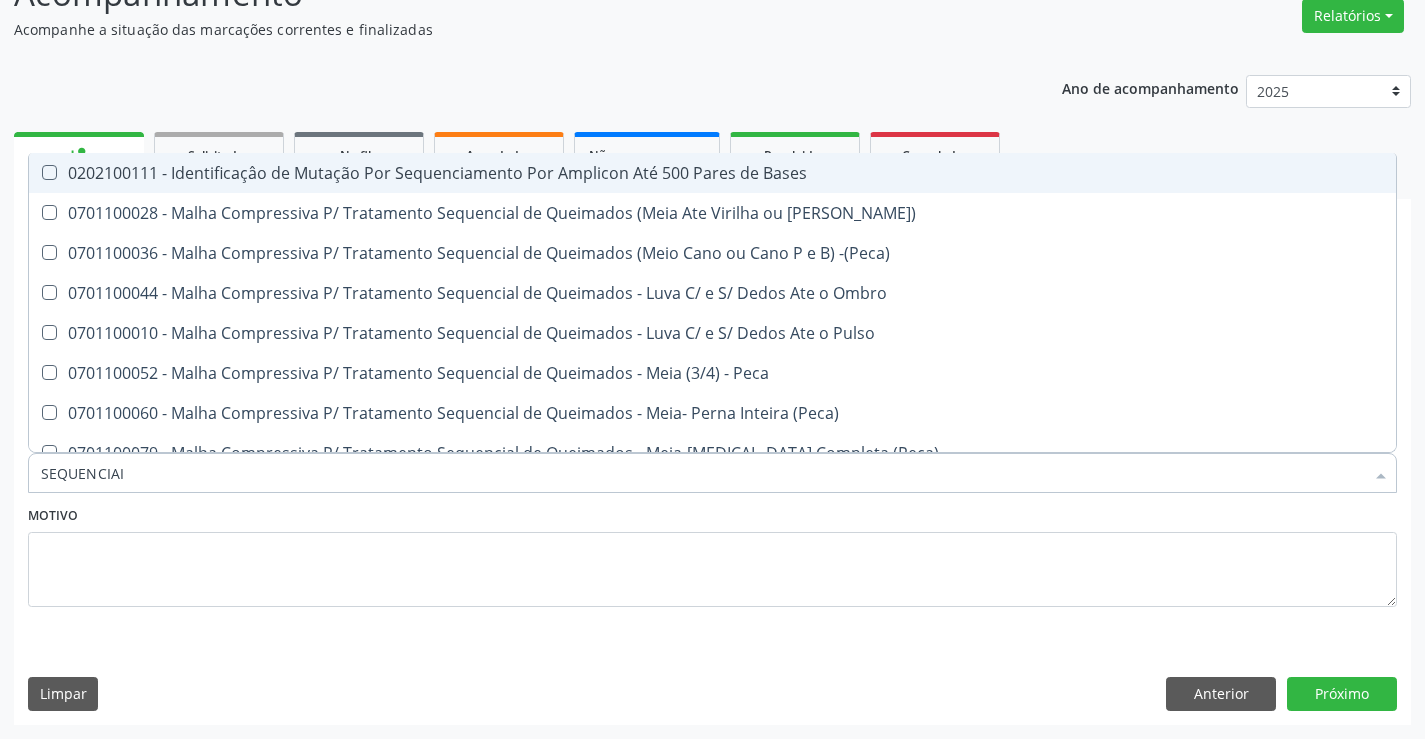 type on "SEQUENCIAIS" 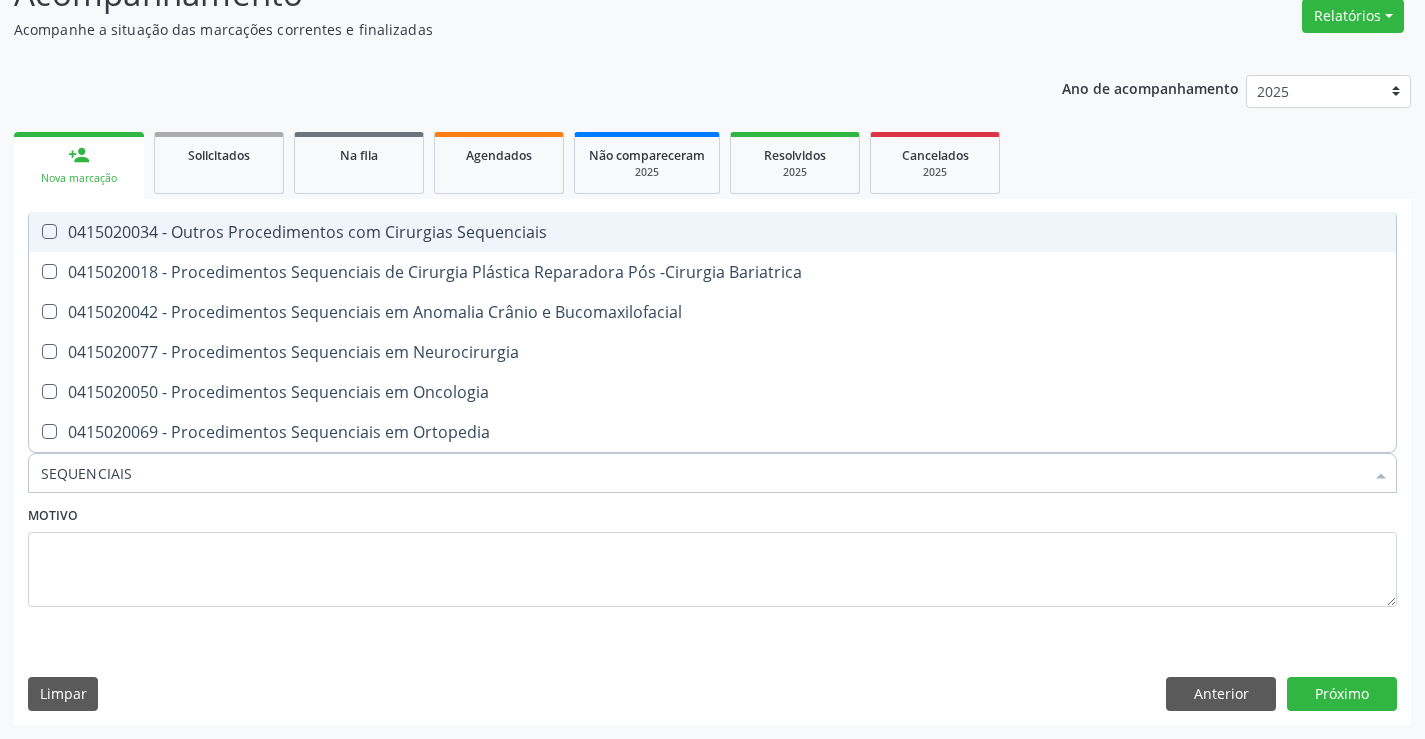 click on "0415020034 - Outros Procedimentos com Cirurgias Sequenciais" at bounding box center (712, 232) 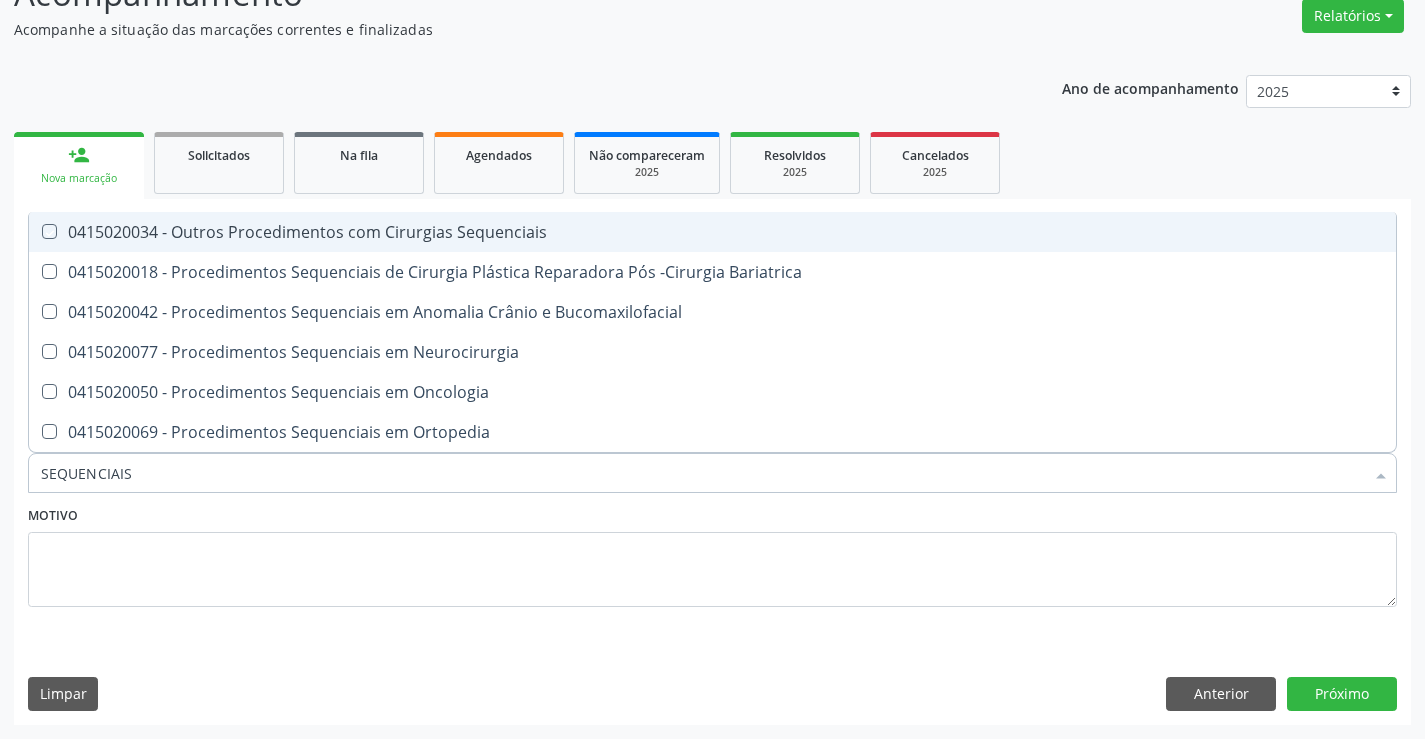 checkbox on "true" 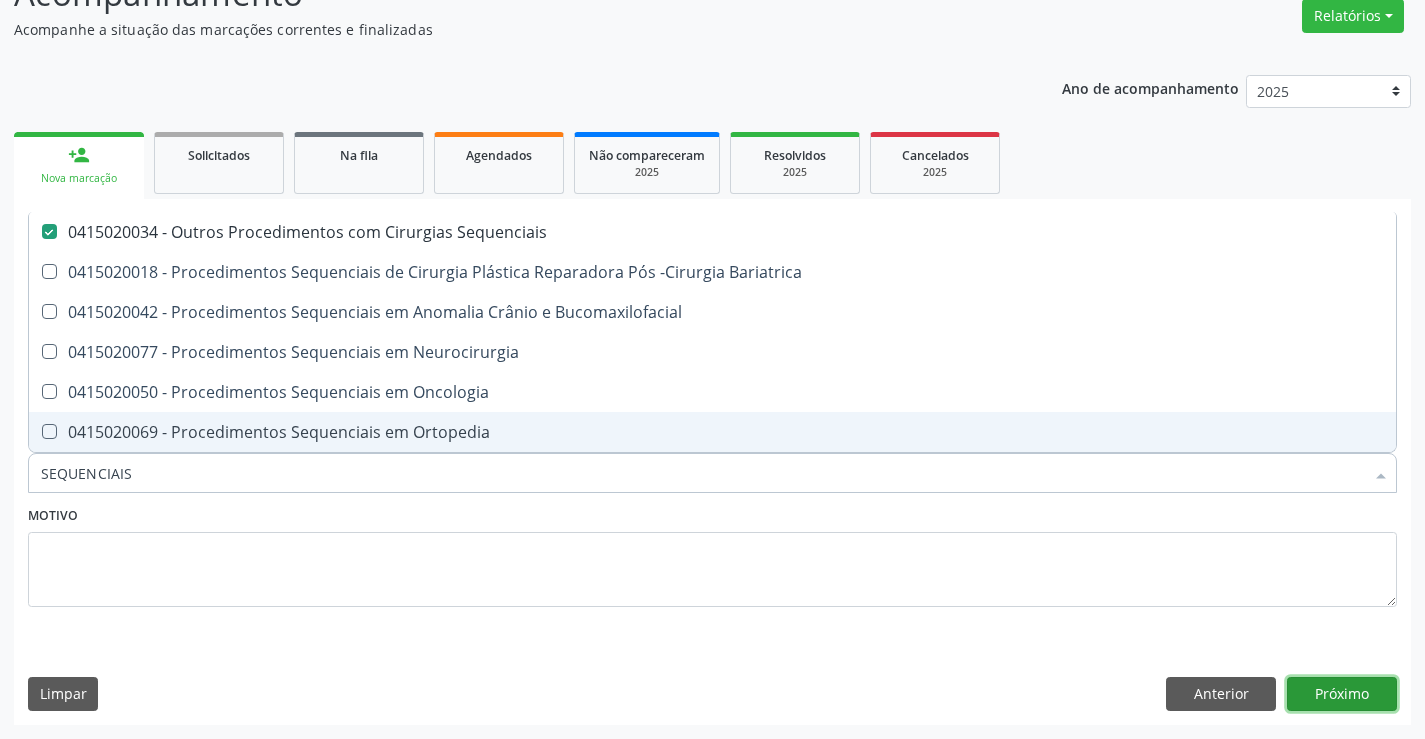 click on "Próximo" at bounding box center [1342, 694] 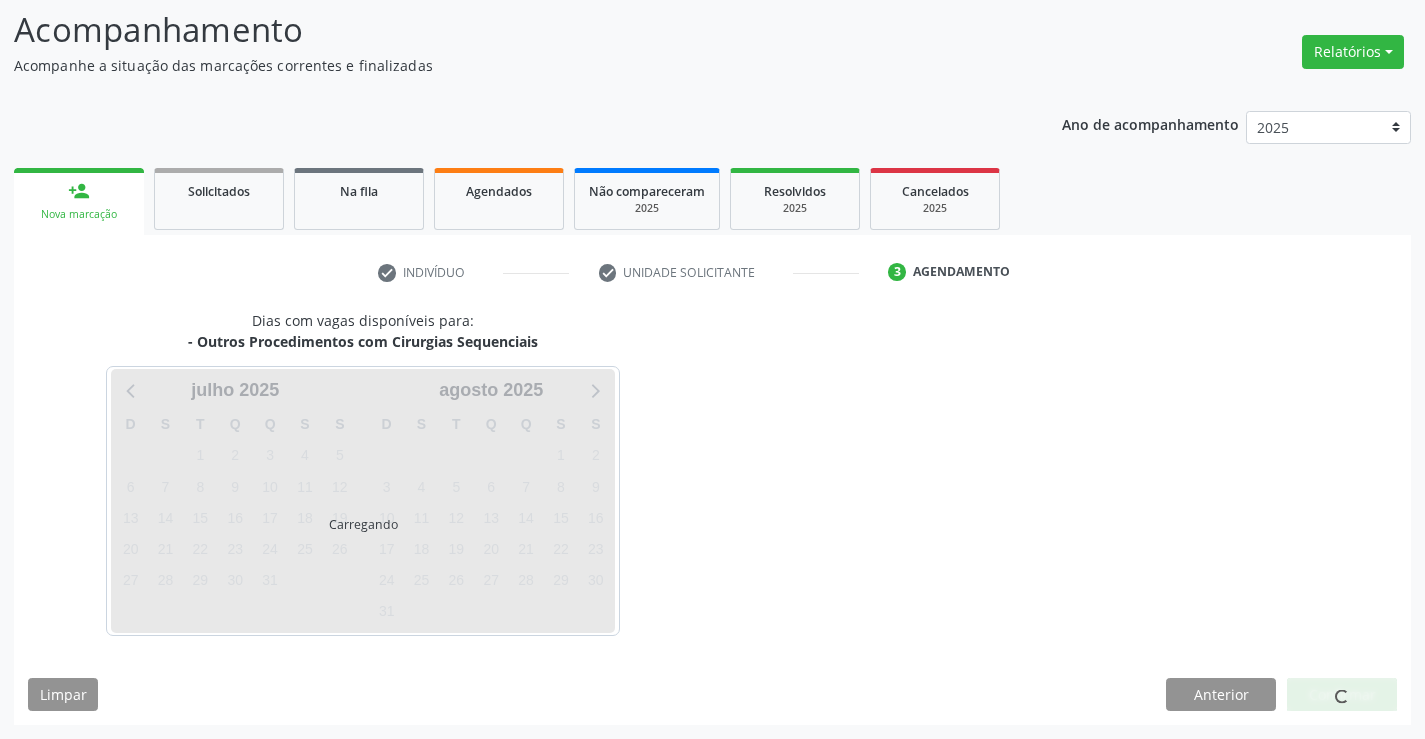 scroll, scrollTop: 167, scrollLeft: 0, axis: vertical 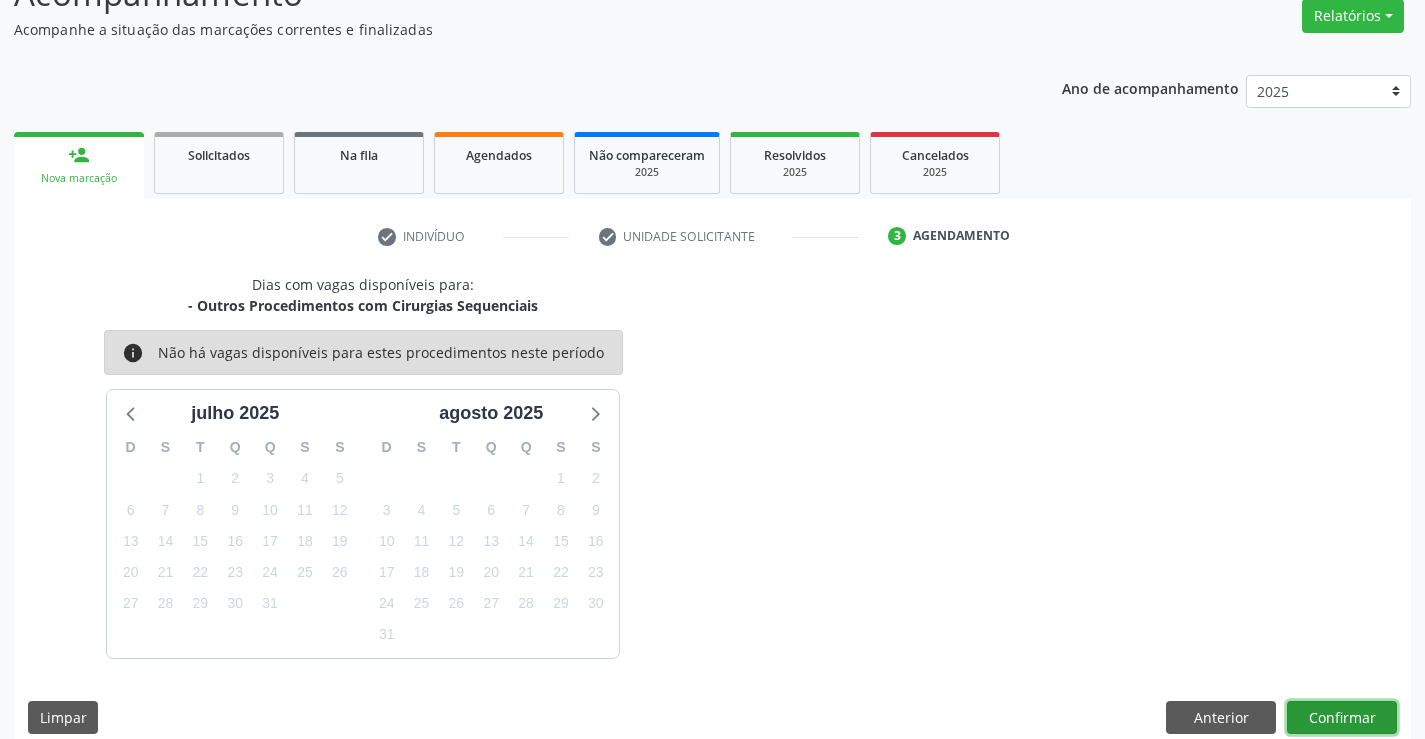click on "Confirmar" at bounding box center [1342, 718] 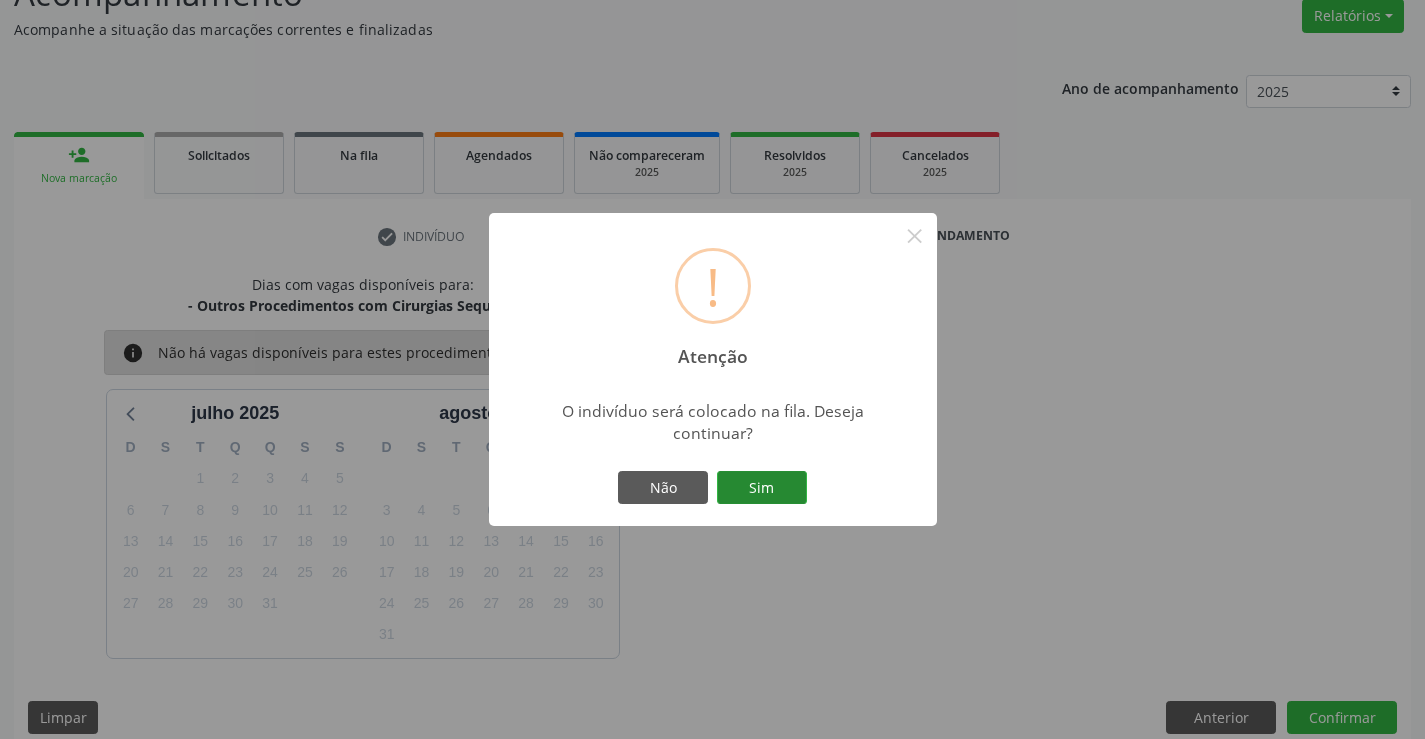 click on "Sim" at bounding box center (762, 488) 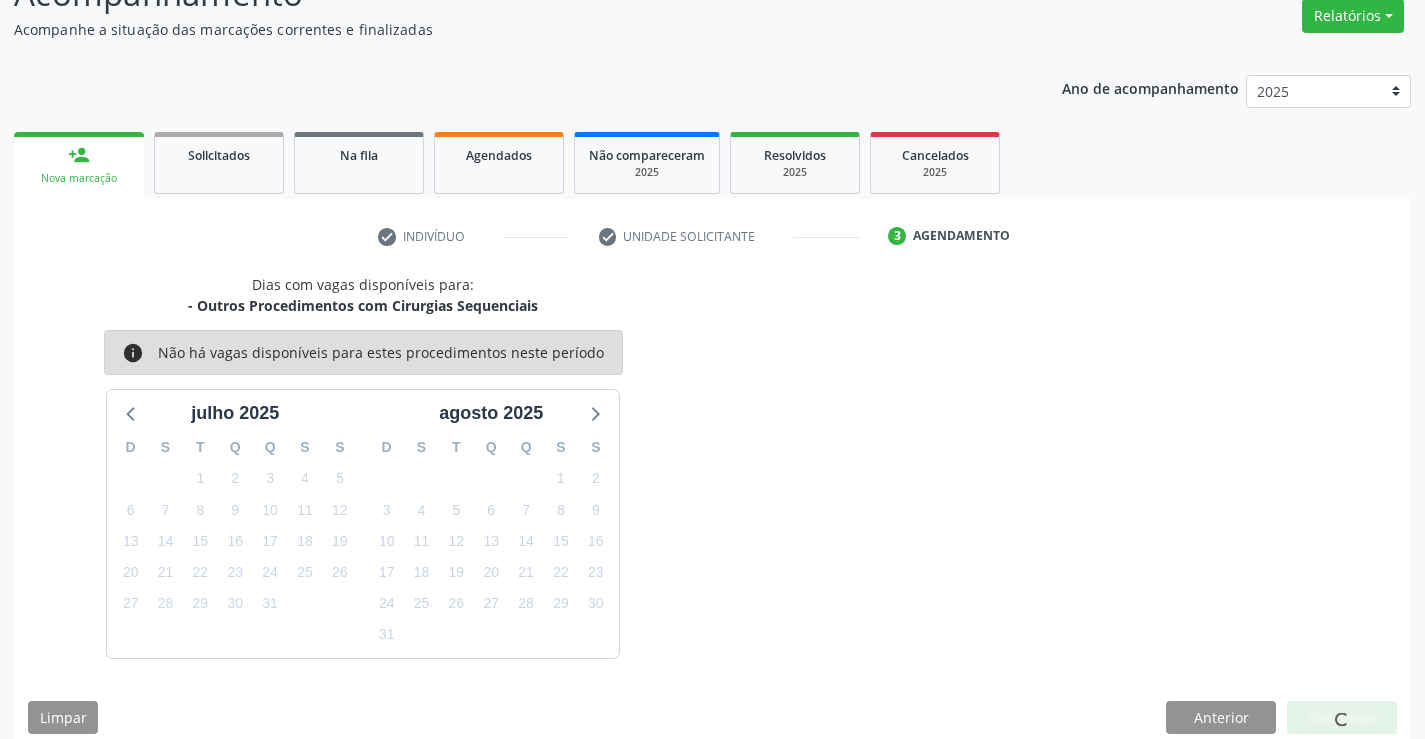 scroll, scrollTop: 0, scrollLeft: 0, axis: both 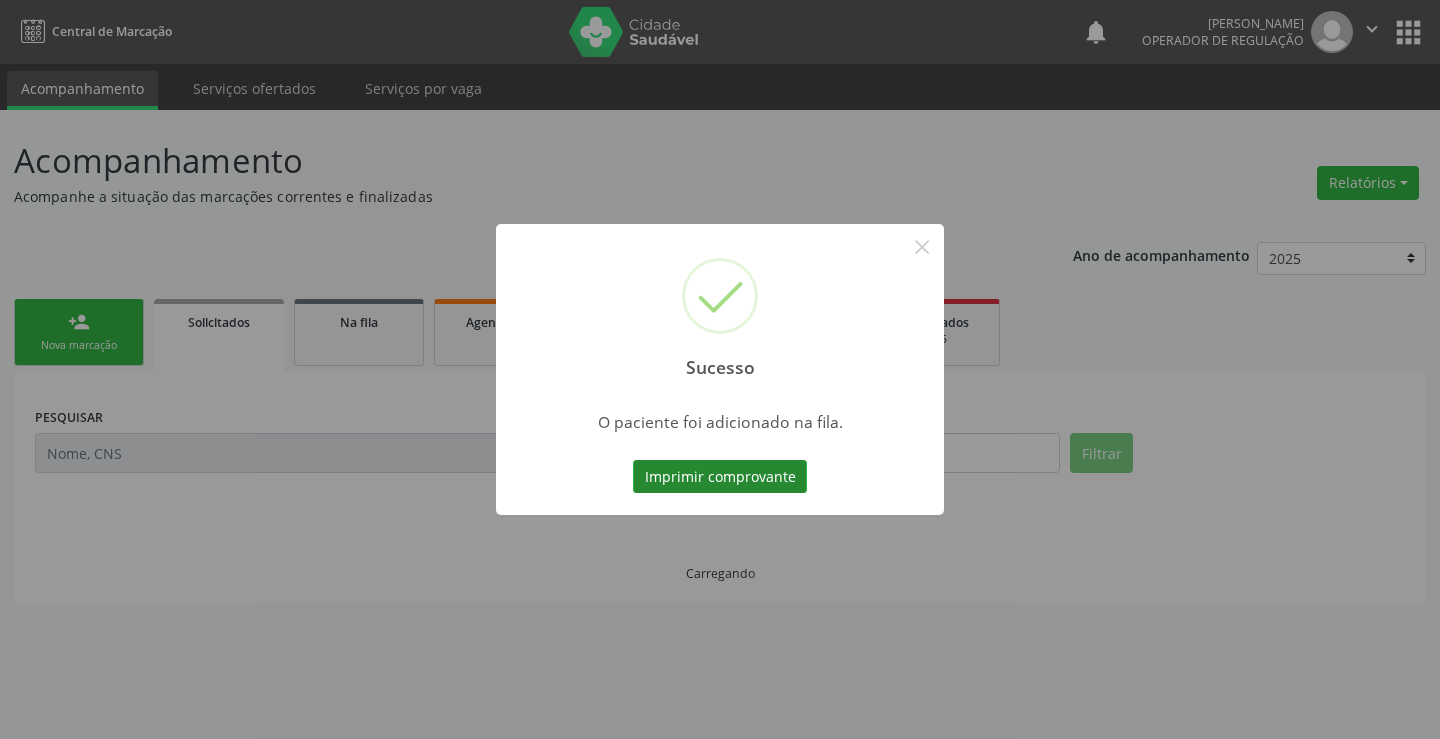 click on "Imprimir comprovante" at bounding box center [720, 477] 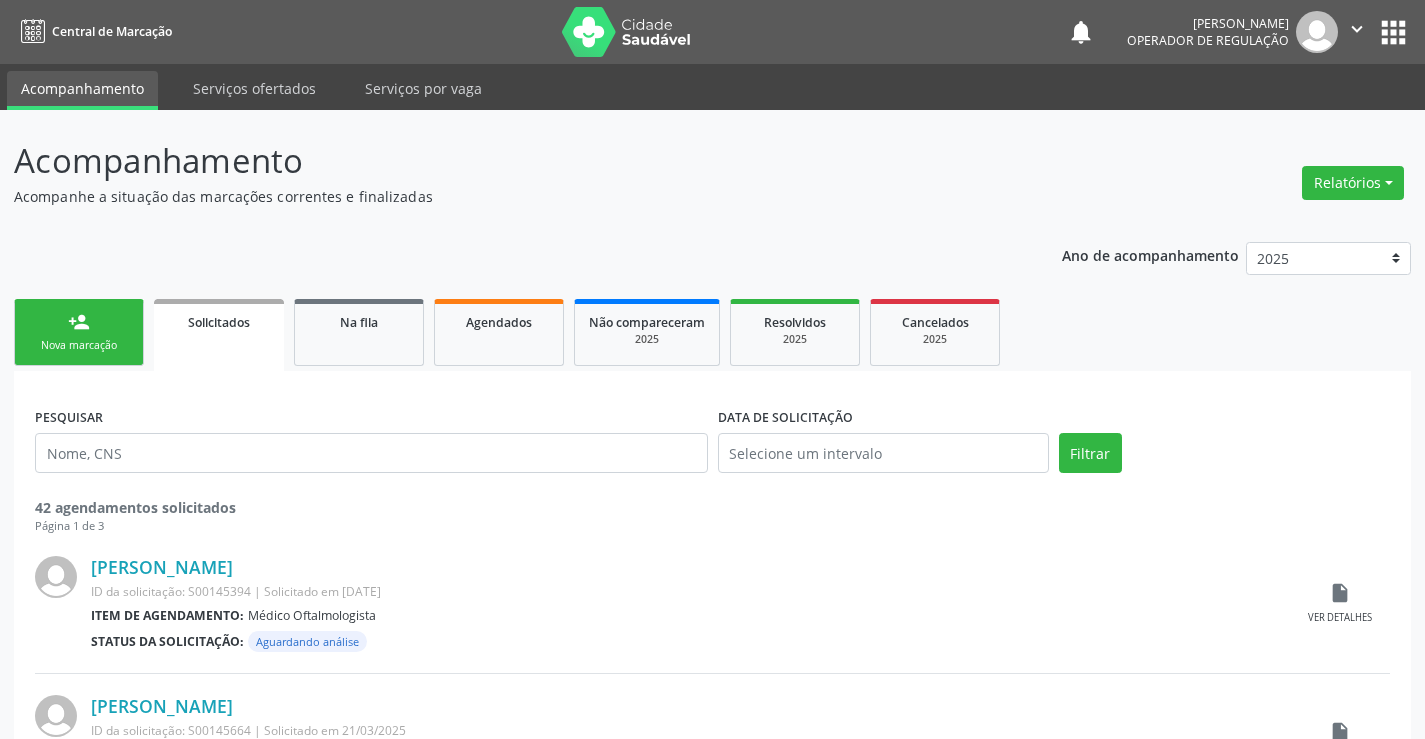 click on "person_add
Nova marcação" at bounding box center (79, 332) 